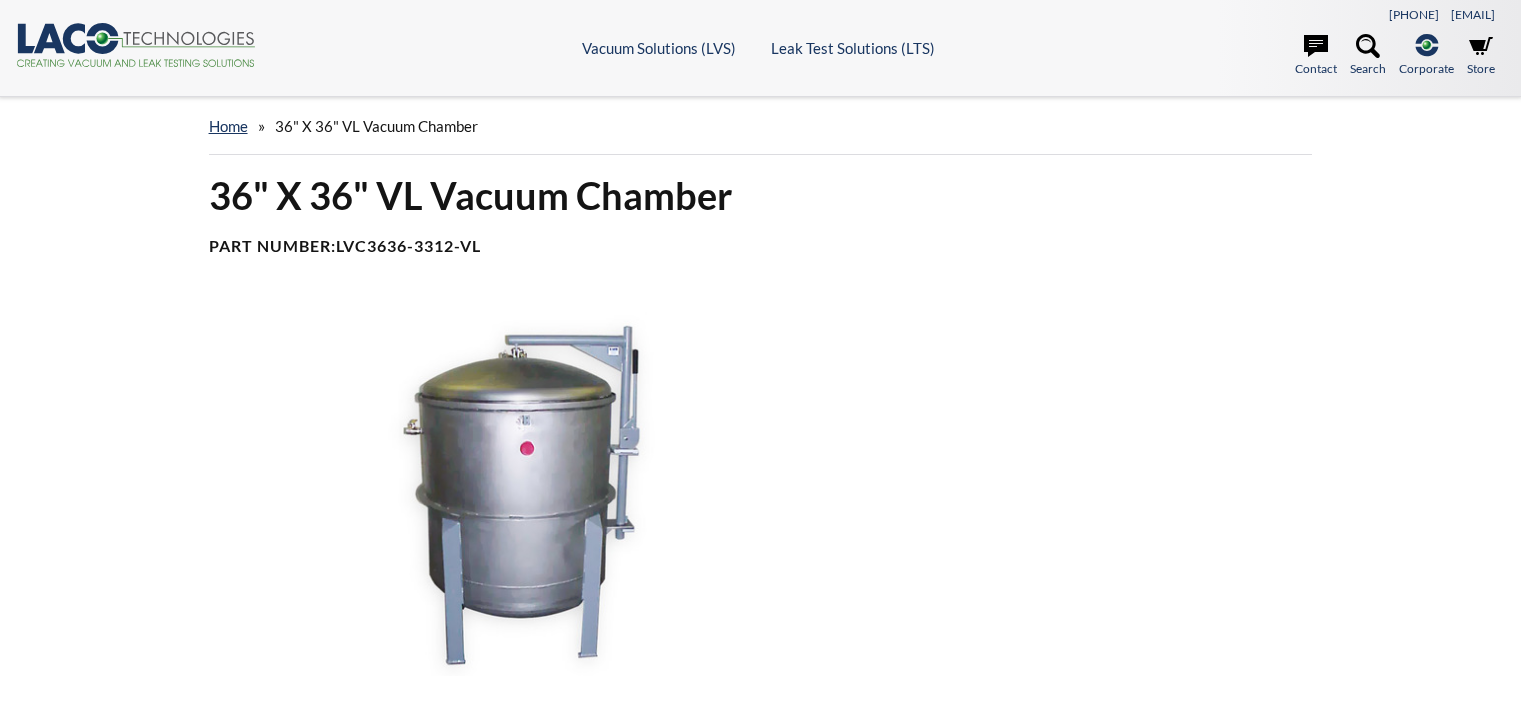 scroll, scrollTop: 0, scrollLeft: 0, axis: both 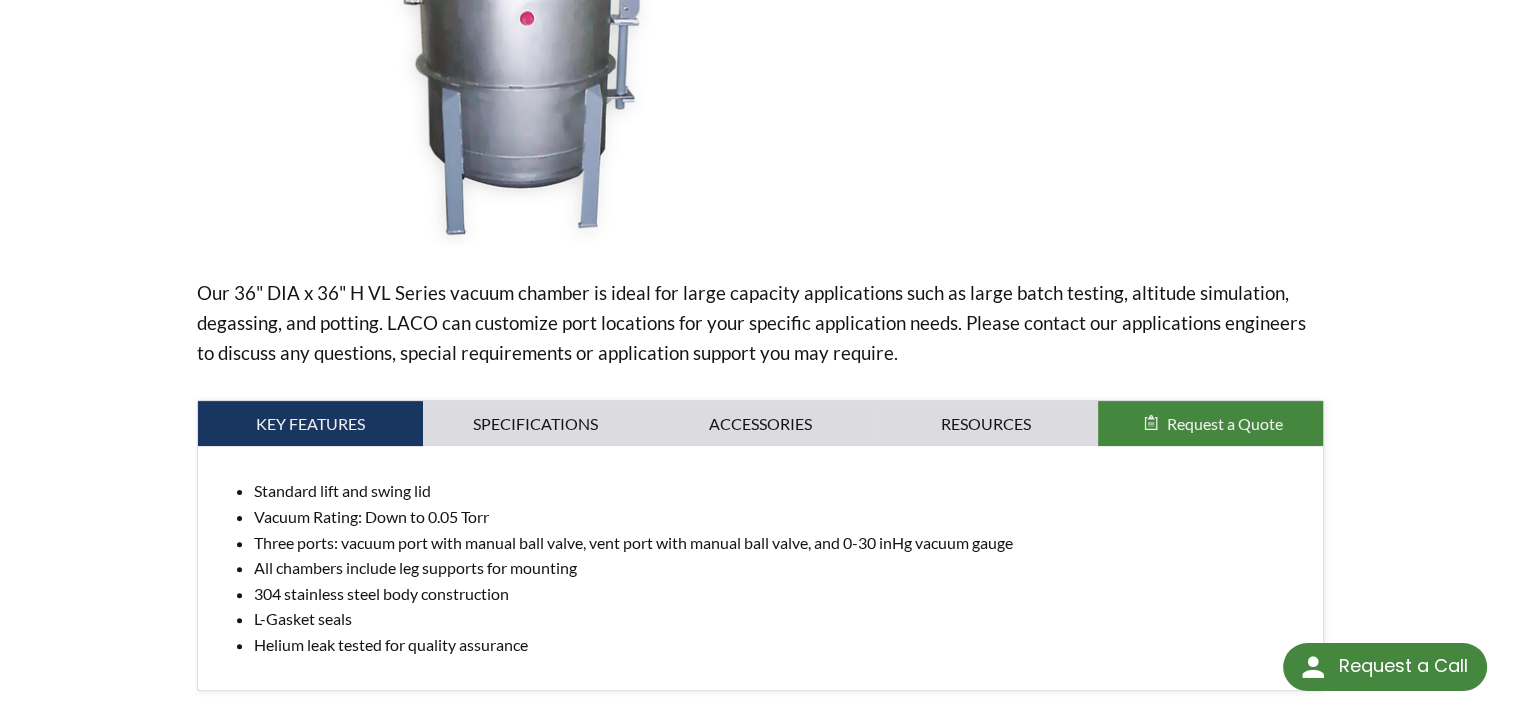 click on "Request a Quote" at bounding box center (1224, 423) 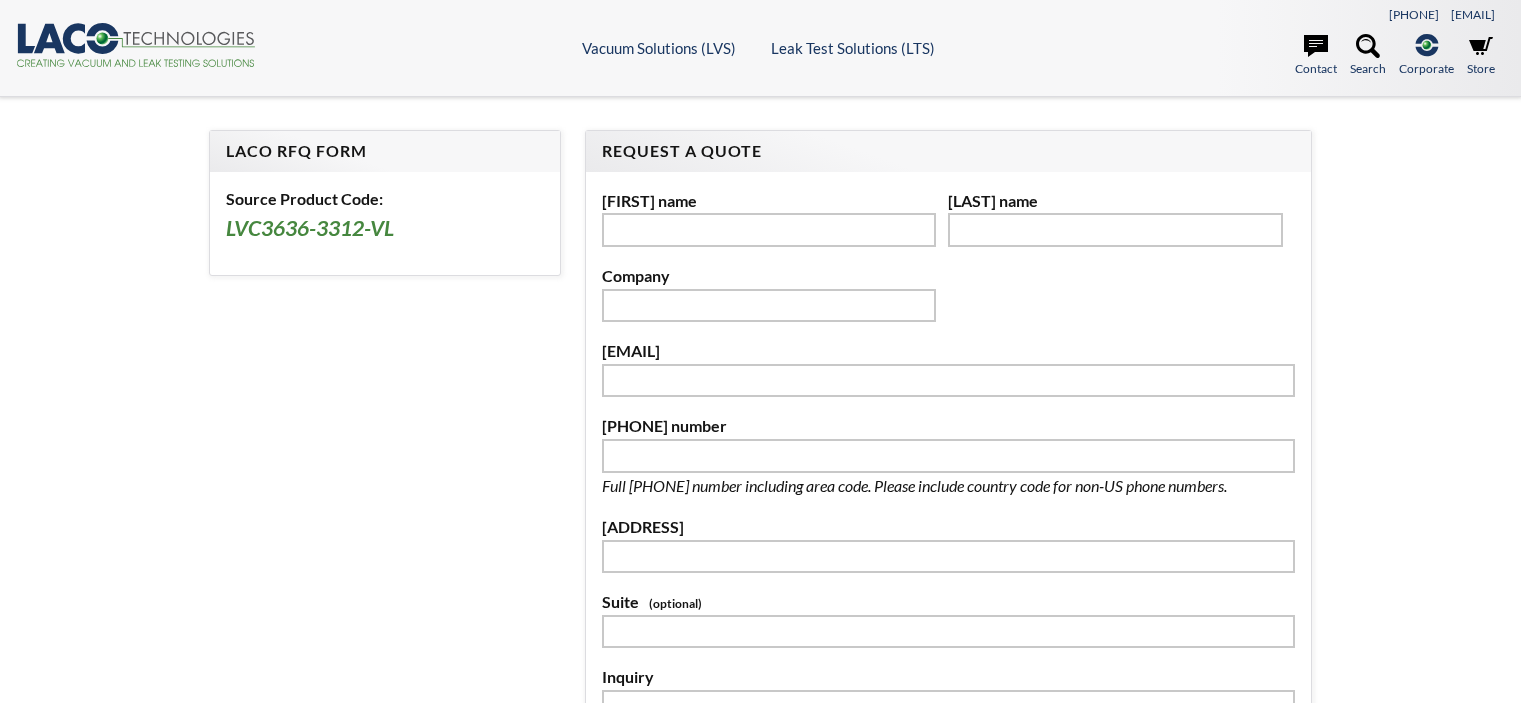 scroll, scrollTop: 0, scrollLeft: 0, axis: both 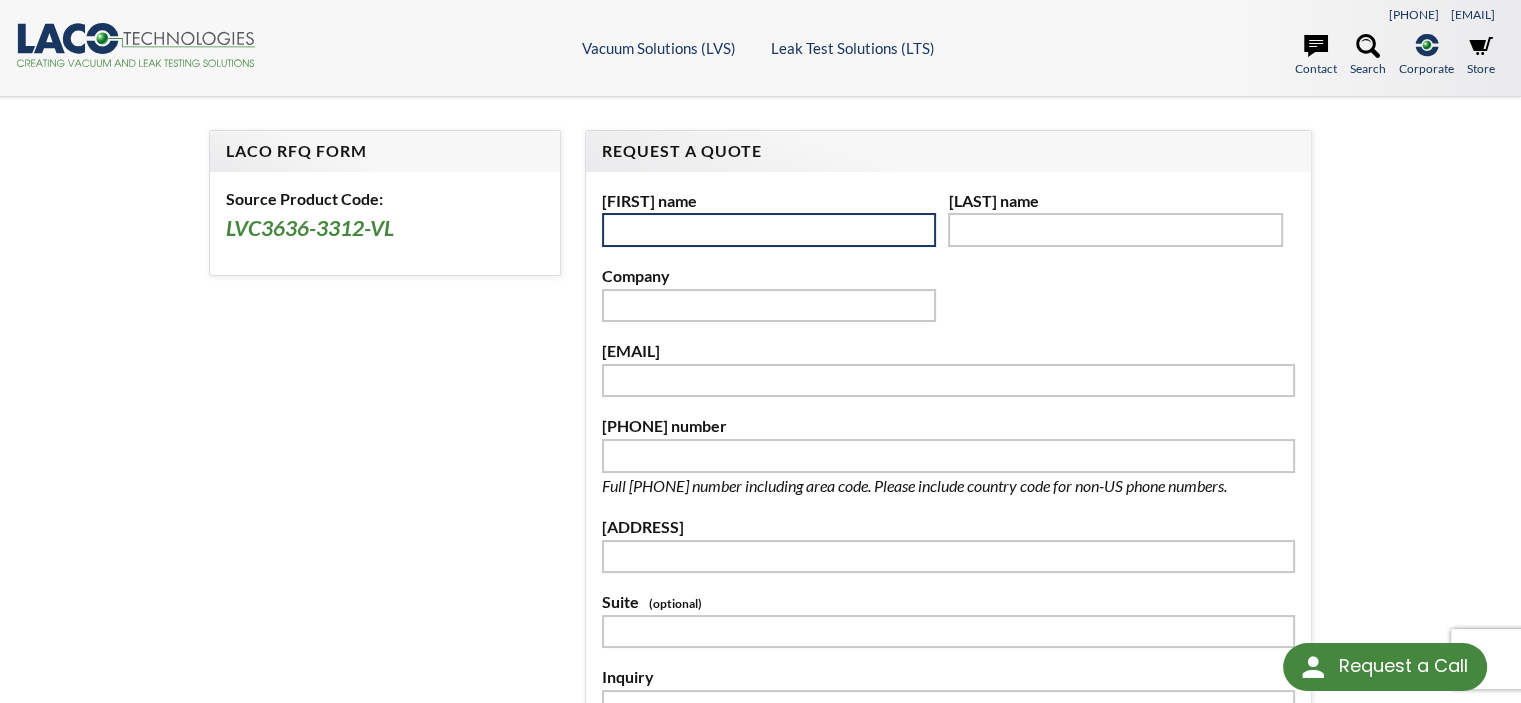 click at bounding box center (769, 230) 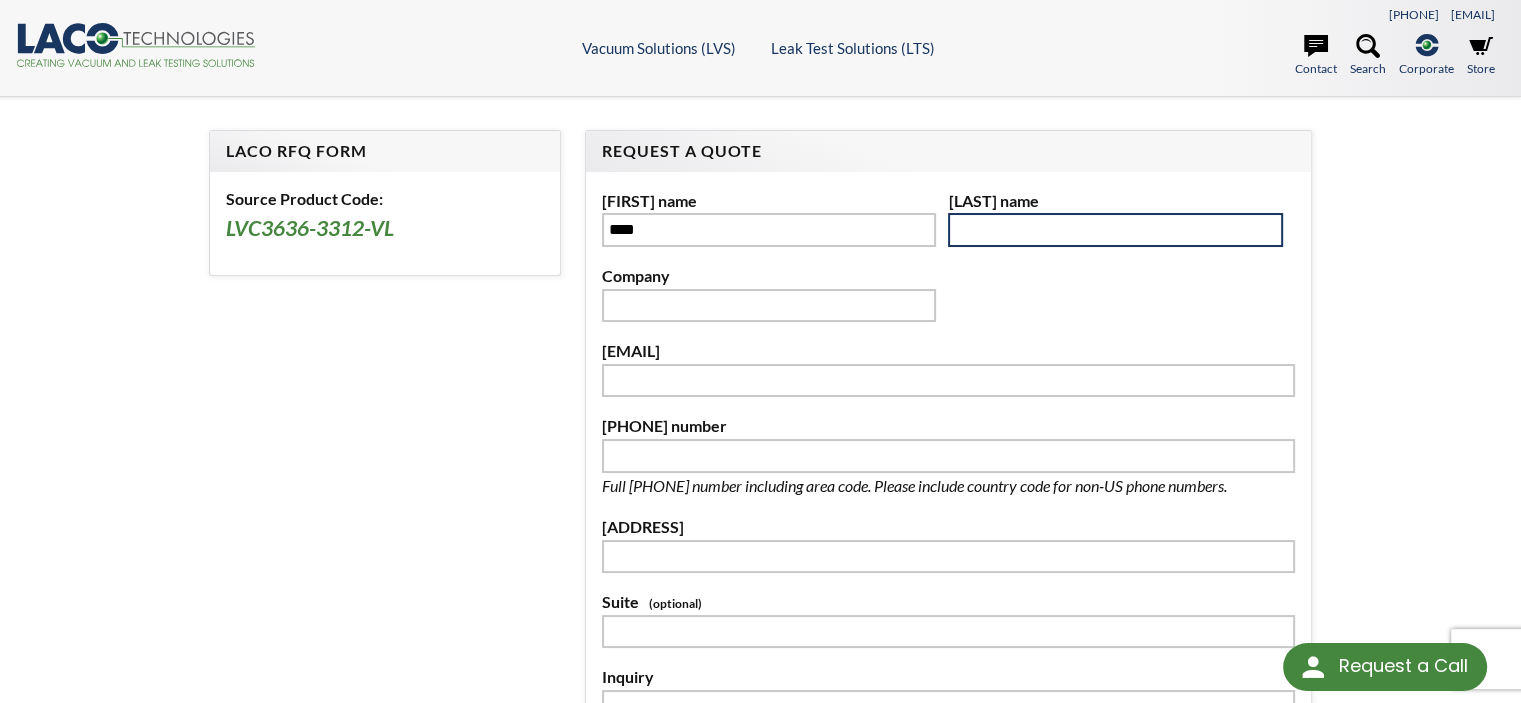 type on "*********" 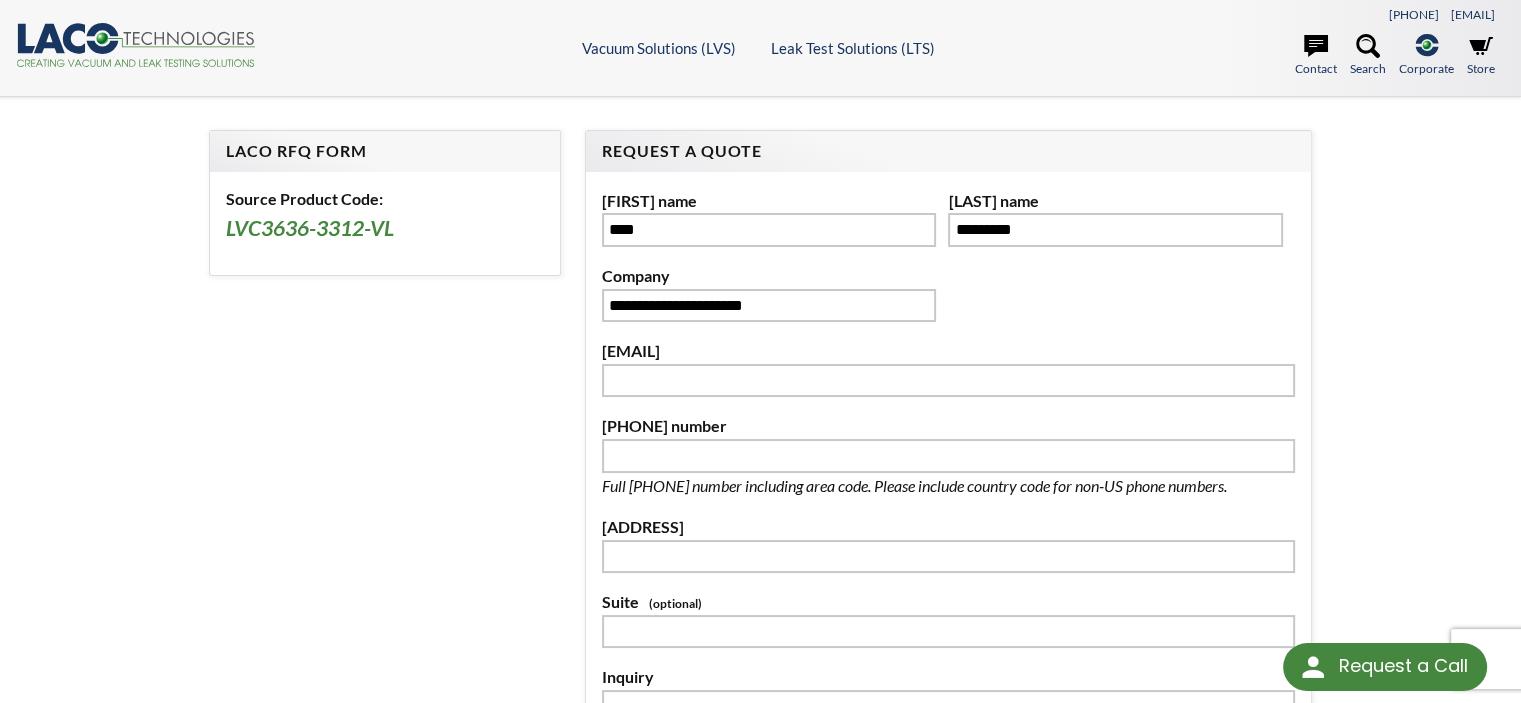 type on "**********" 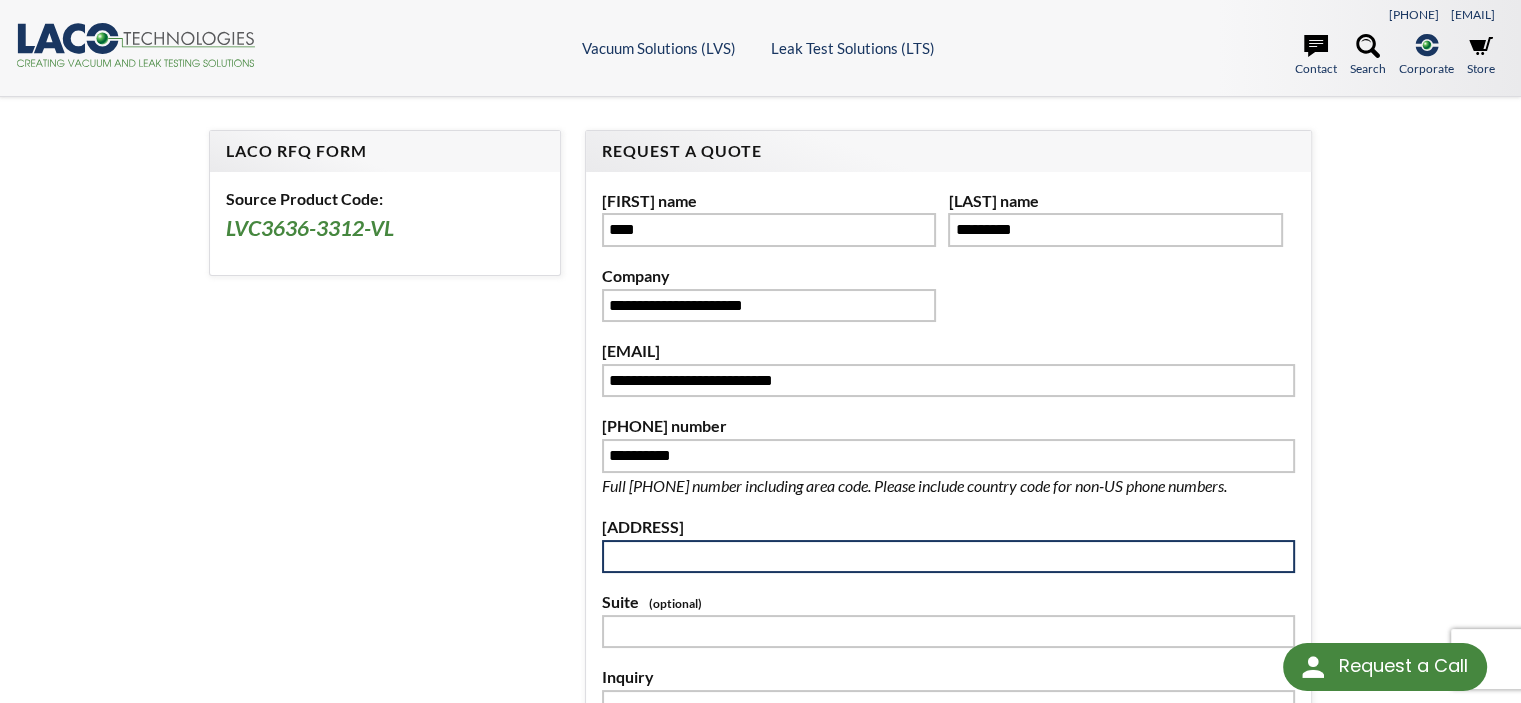 type on "**********" 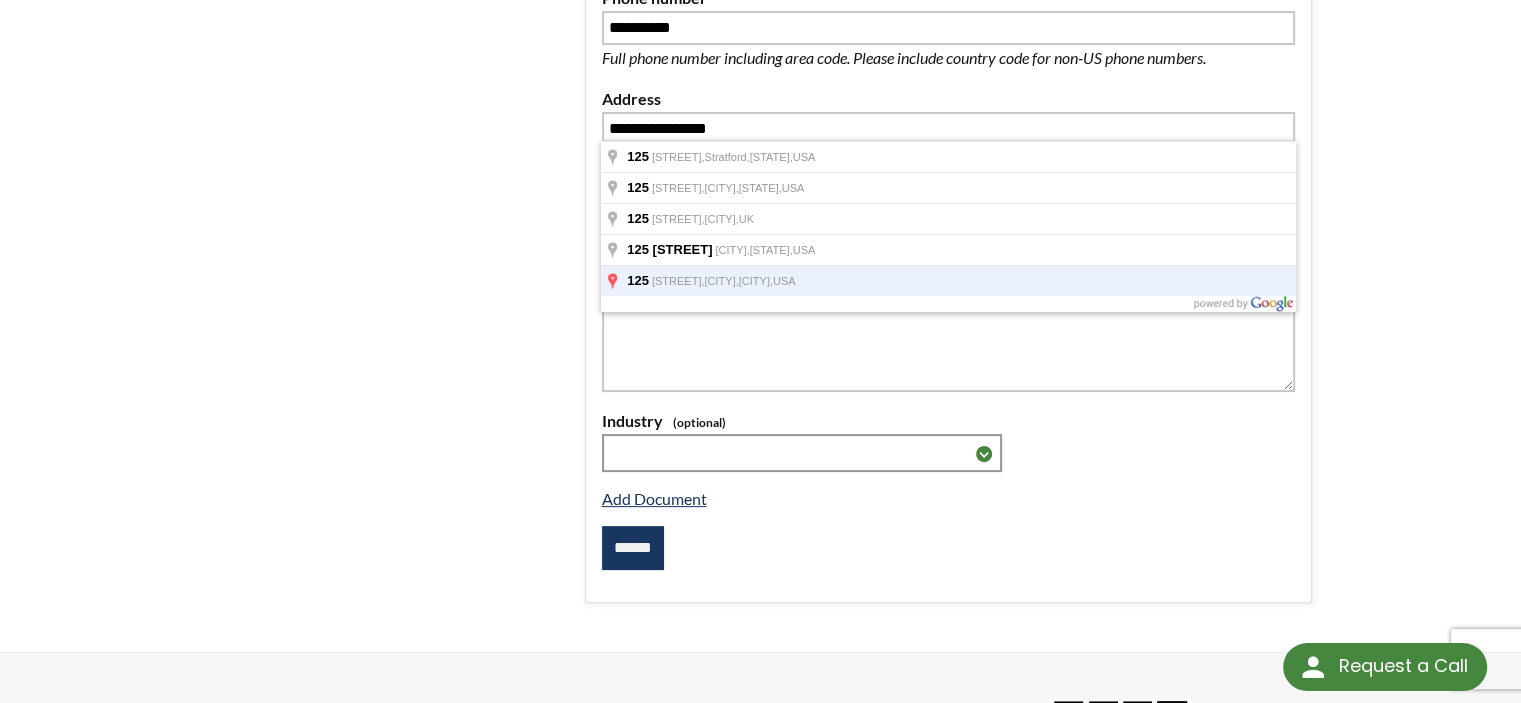 scroll, scrollTop: 500, scrollLeft: 0, axis: vertical 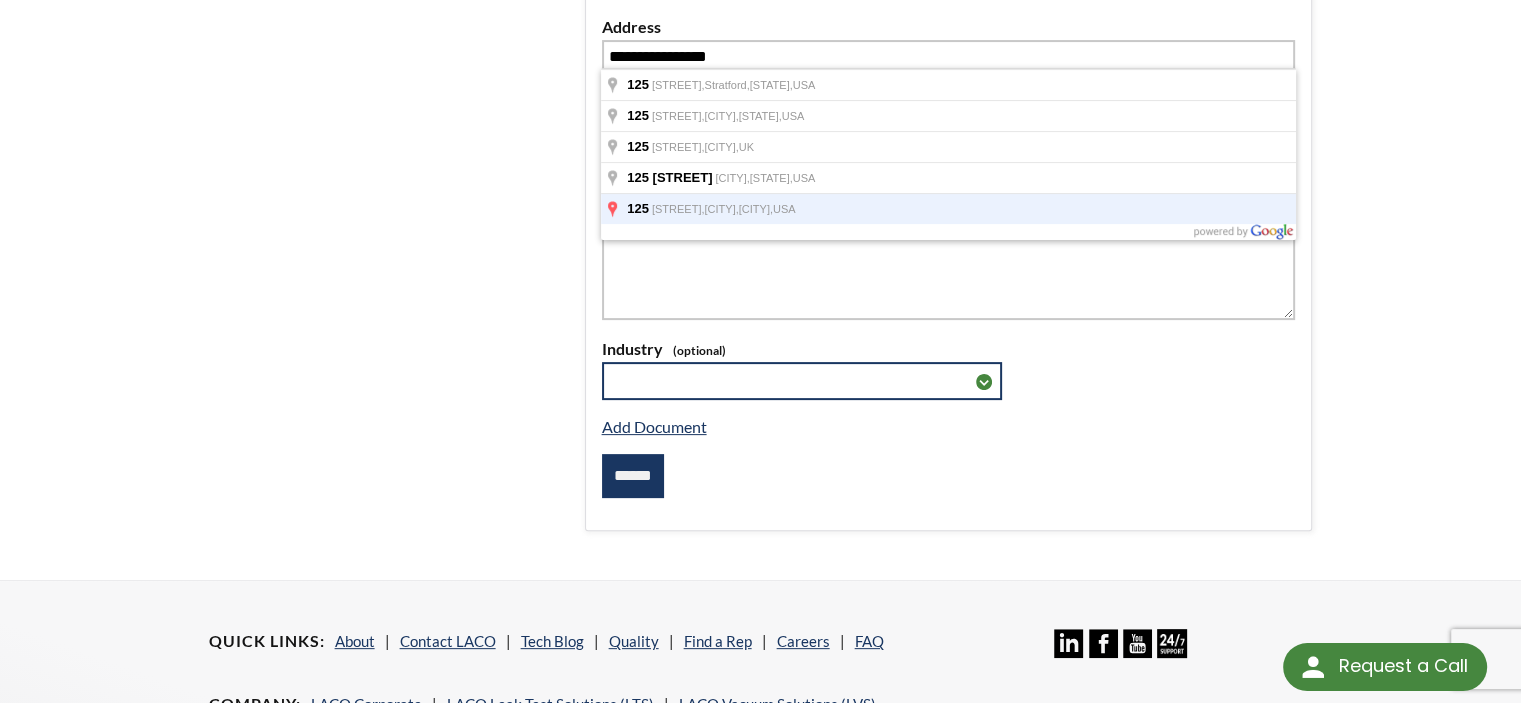 click on "**********" at bounding box center [802, 381] 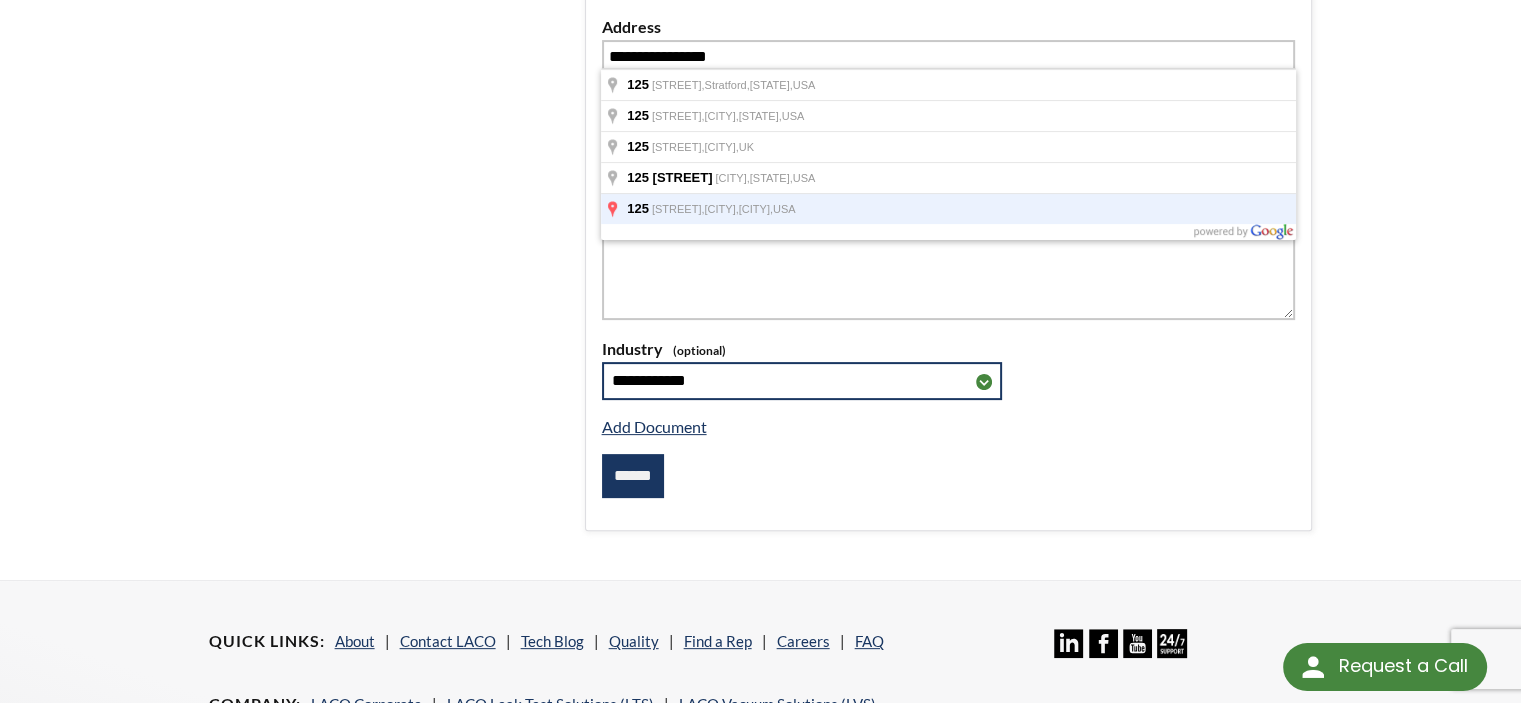 click on "**********" at bounding box center (802, 381) 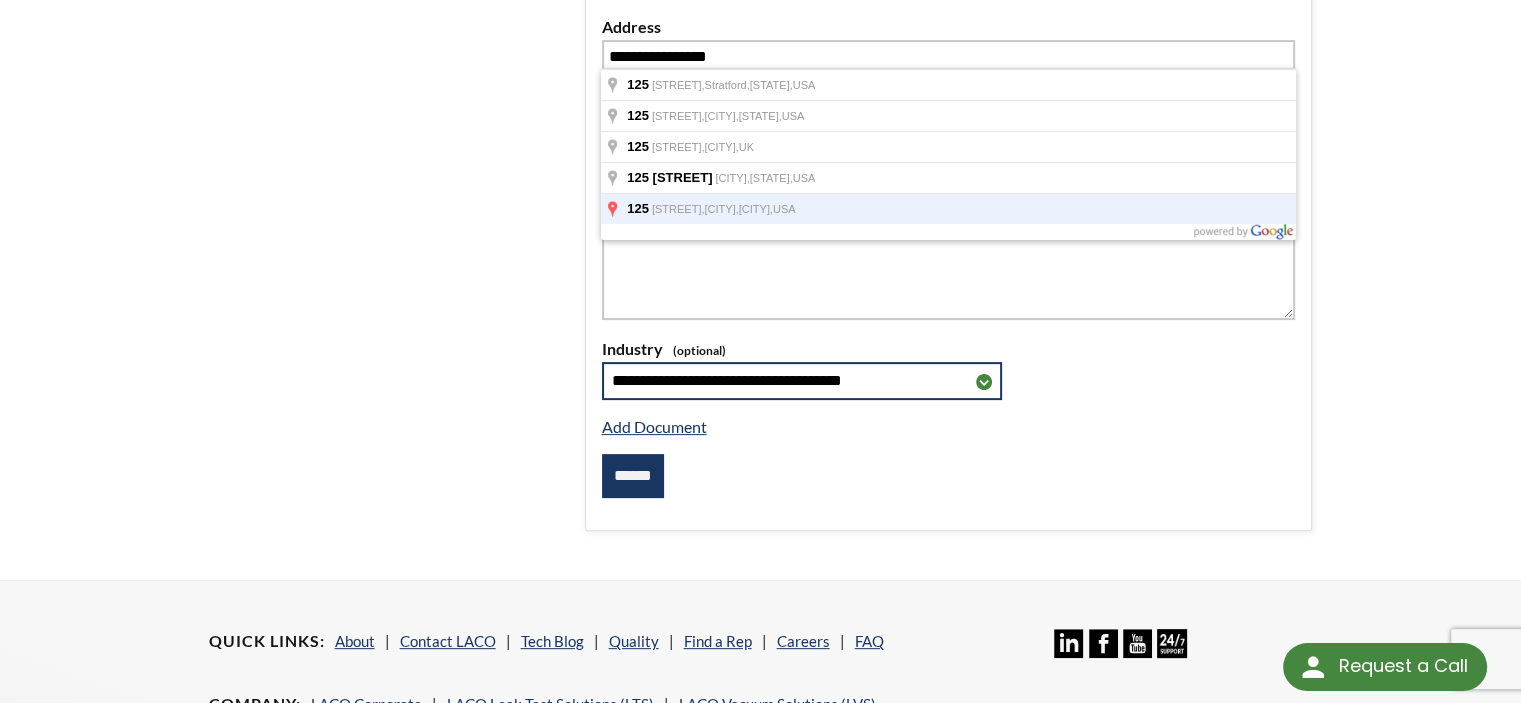click on "**********" at bounding box center (802, 381) 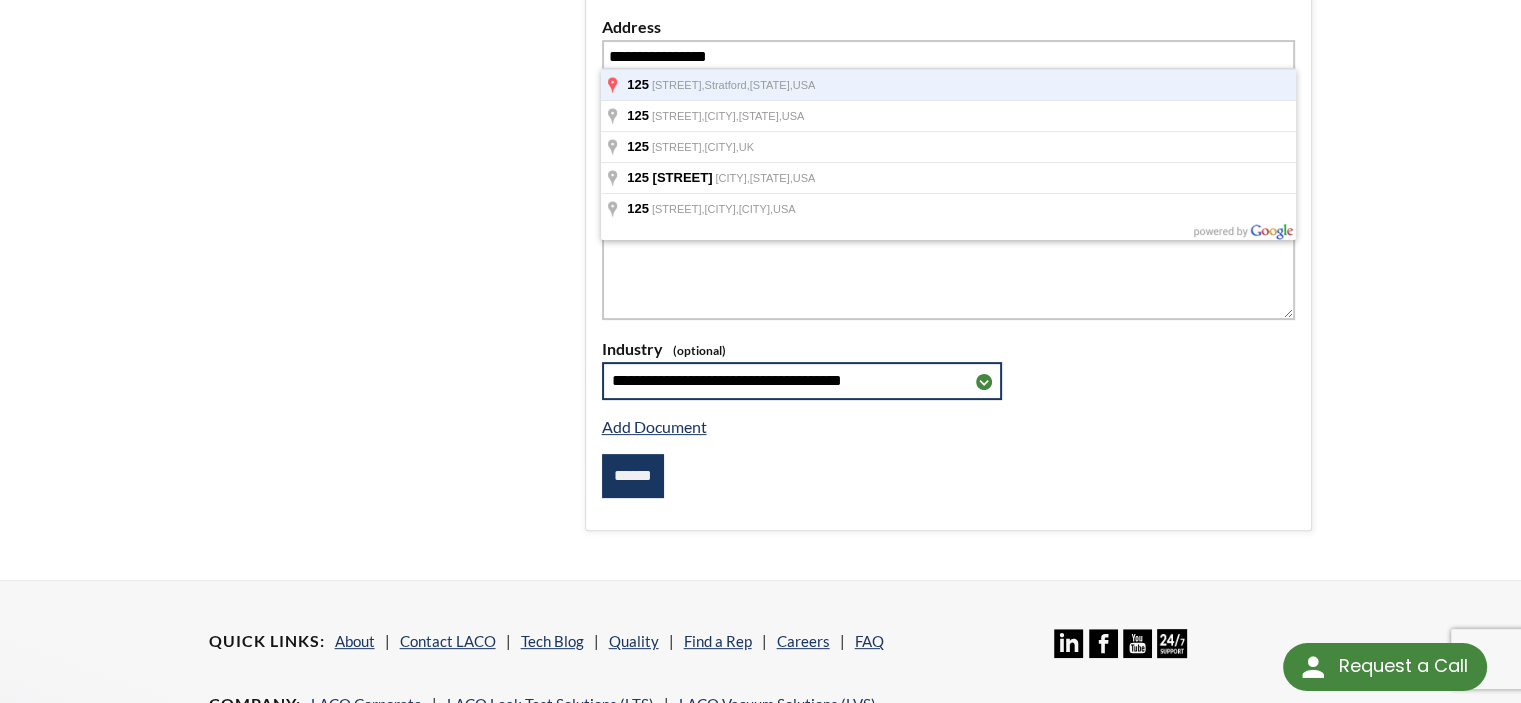 click on "125 [STREET], Stratford, CT, USA" at bounding box center (948, 84) 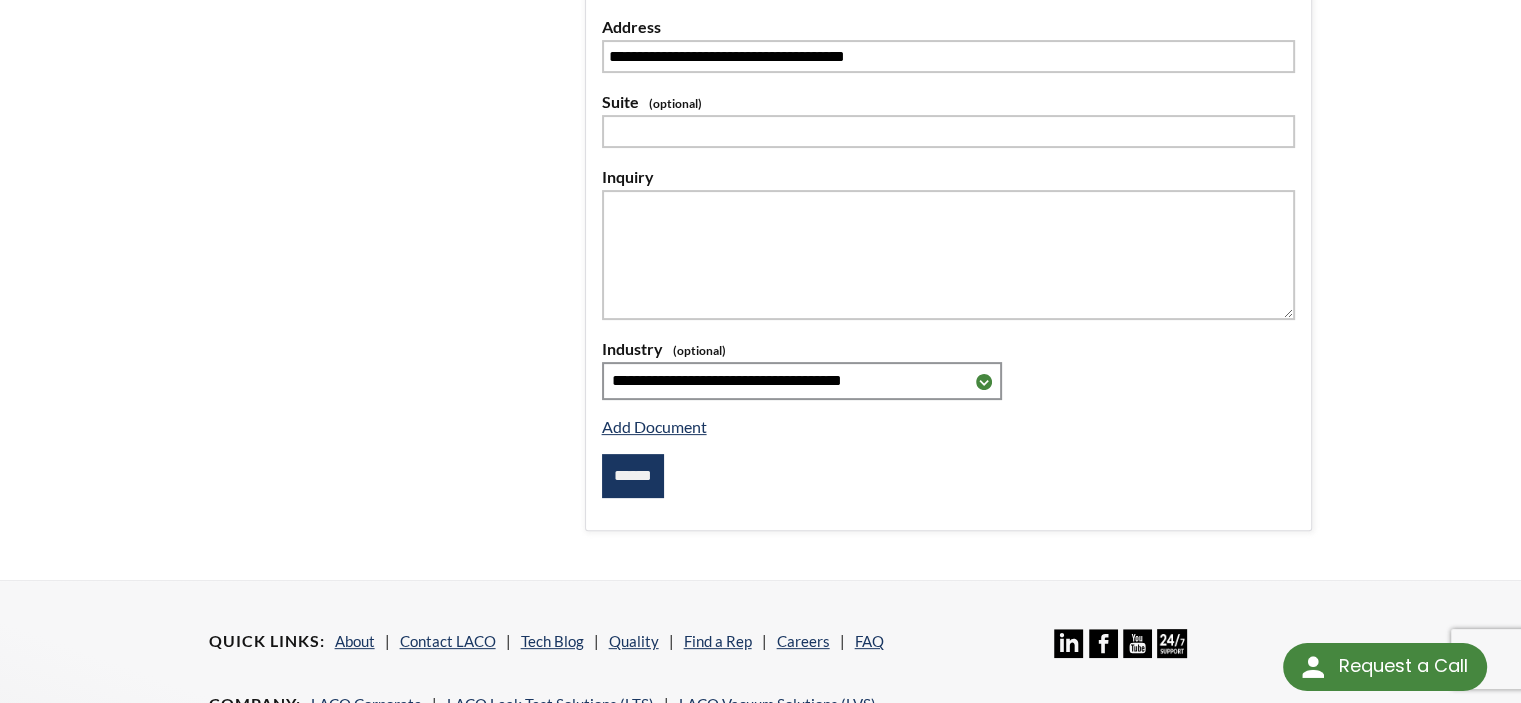 click on "******" at bounding box center [633, 476] 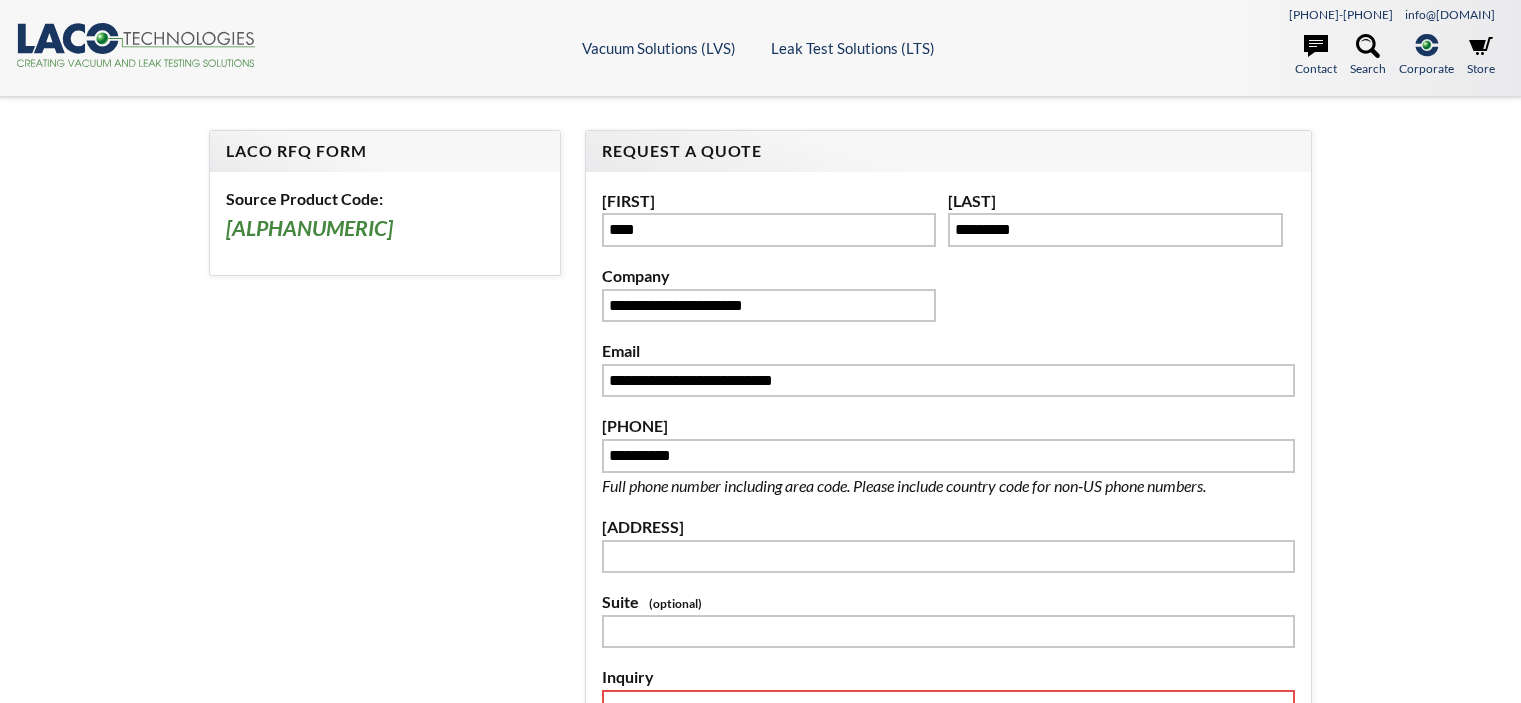 scroll, scrollTop: 0, scrollLeft: 0, axis: both 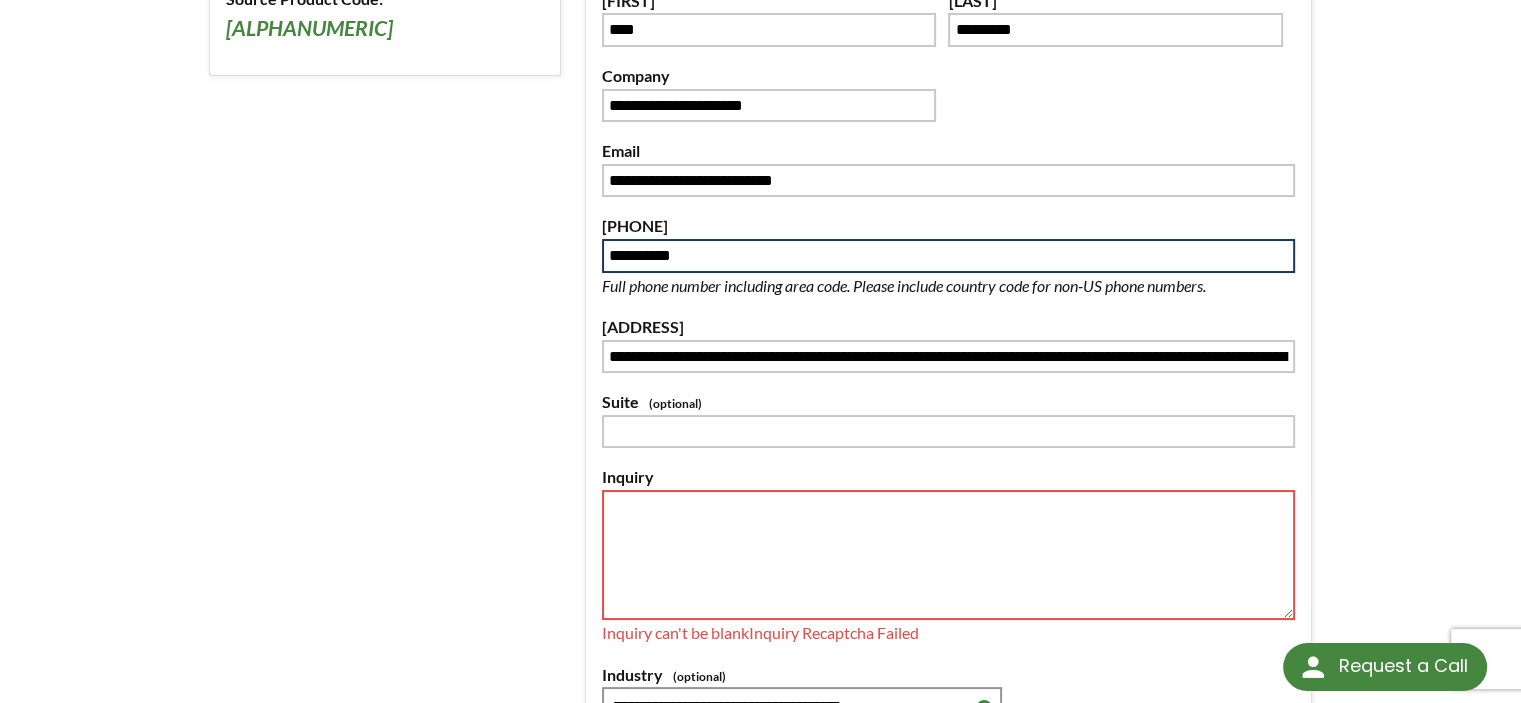 click on "**********" at bounding box center (949, 256) 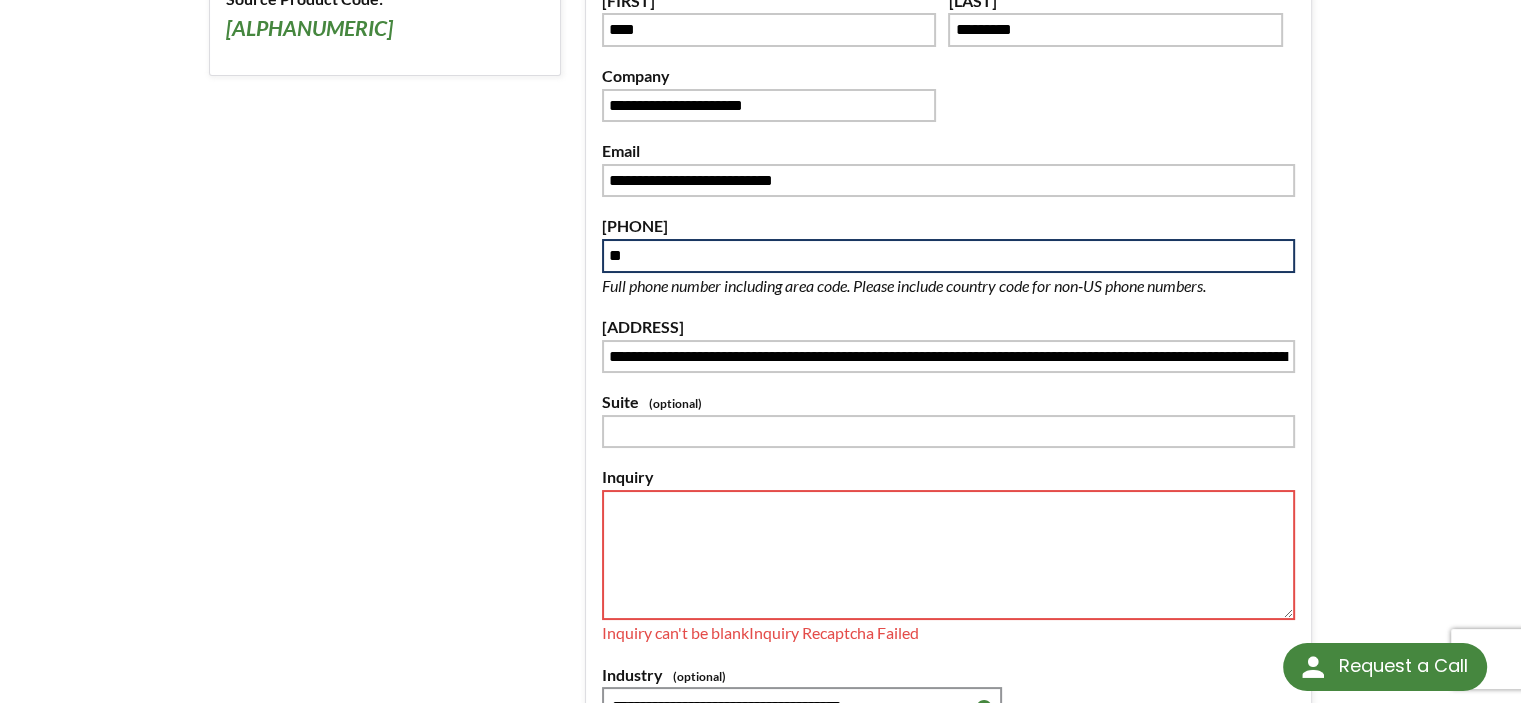 type on "**********" 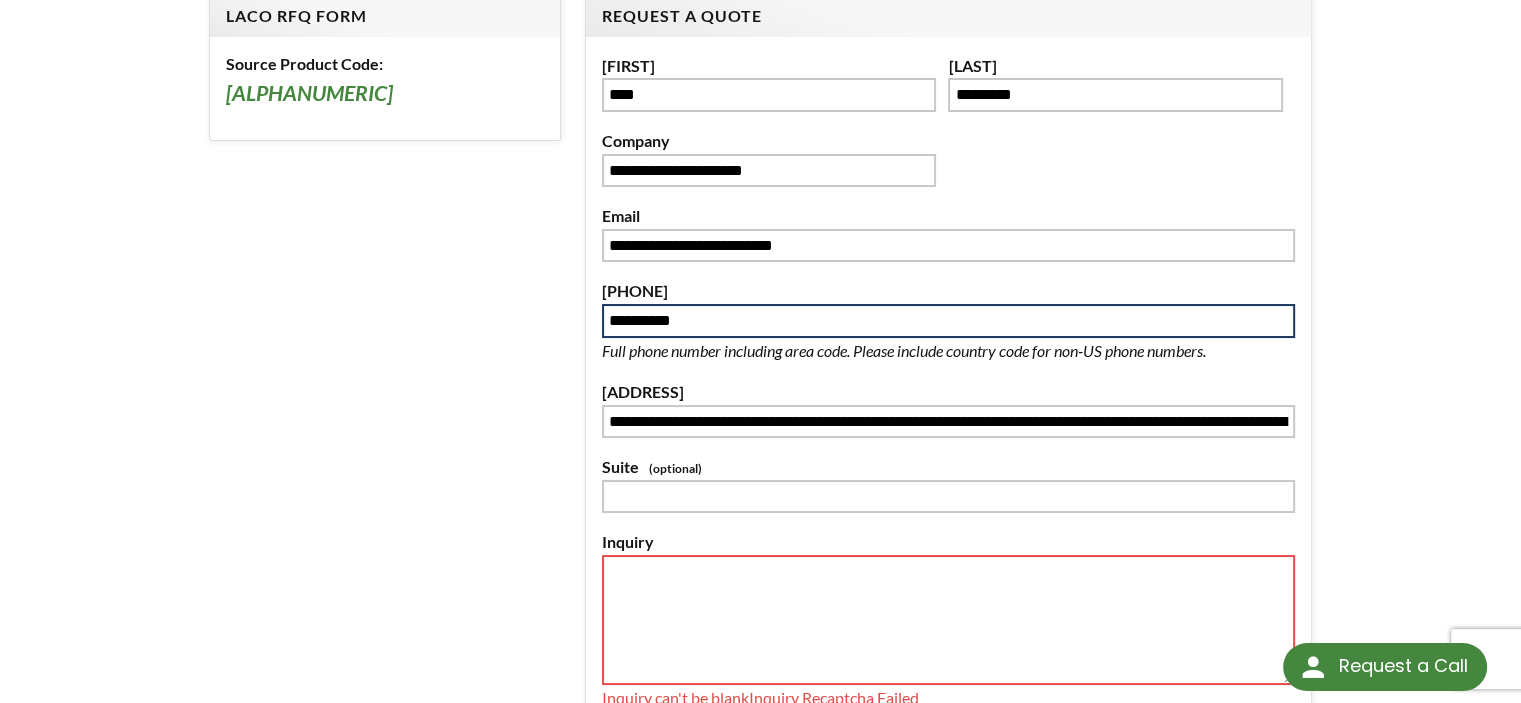 scroll, scrollTop: 100, scrollLeft: 0, axis: vertical 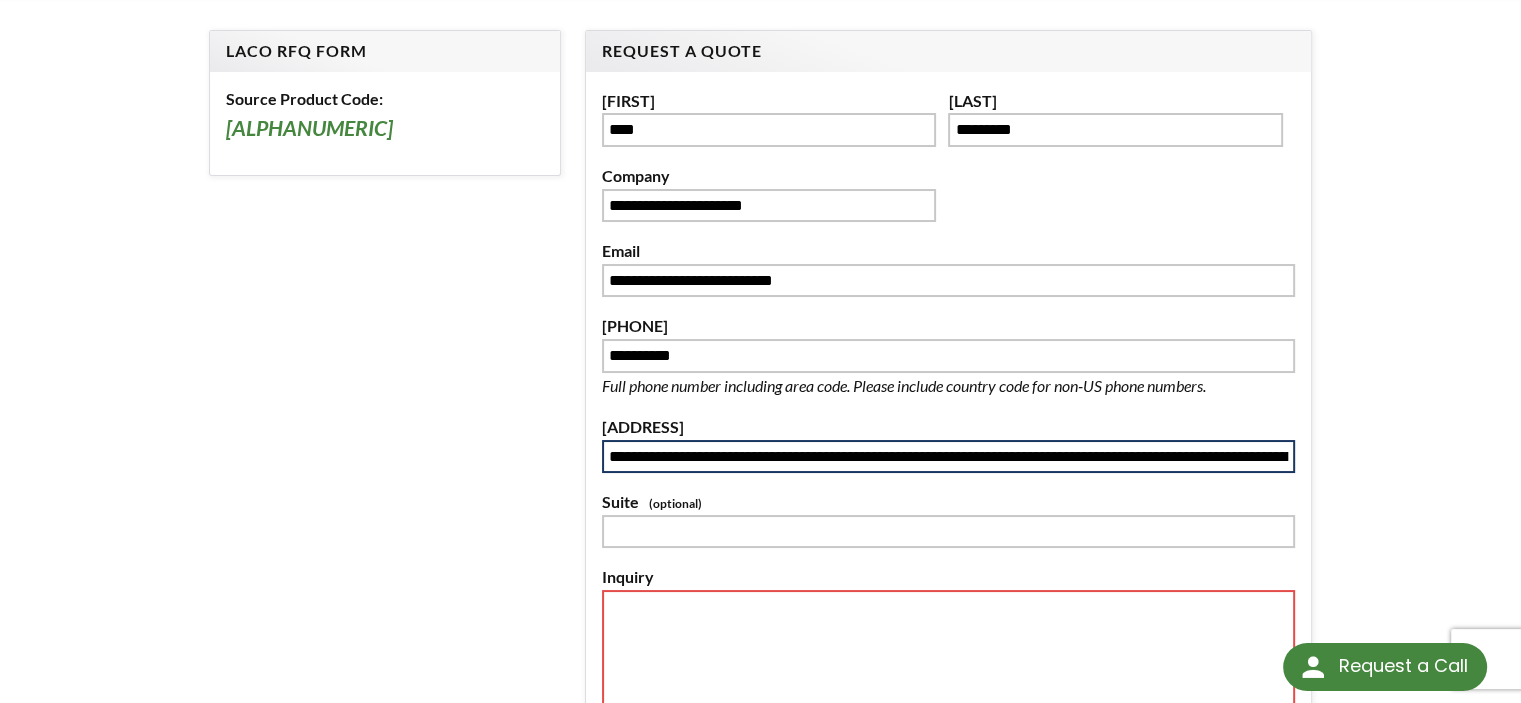 drag, startPoint x: 728, startPoint y: 467, endPoint x: 731, endPoint y: 457, distance: 10.440307 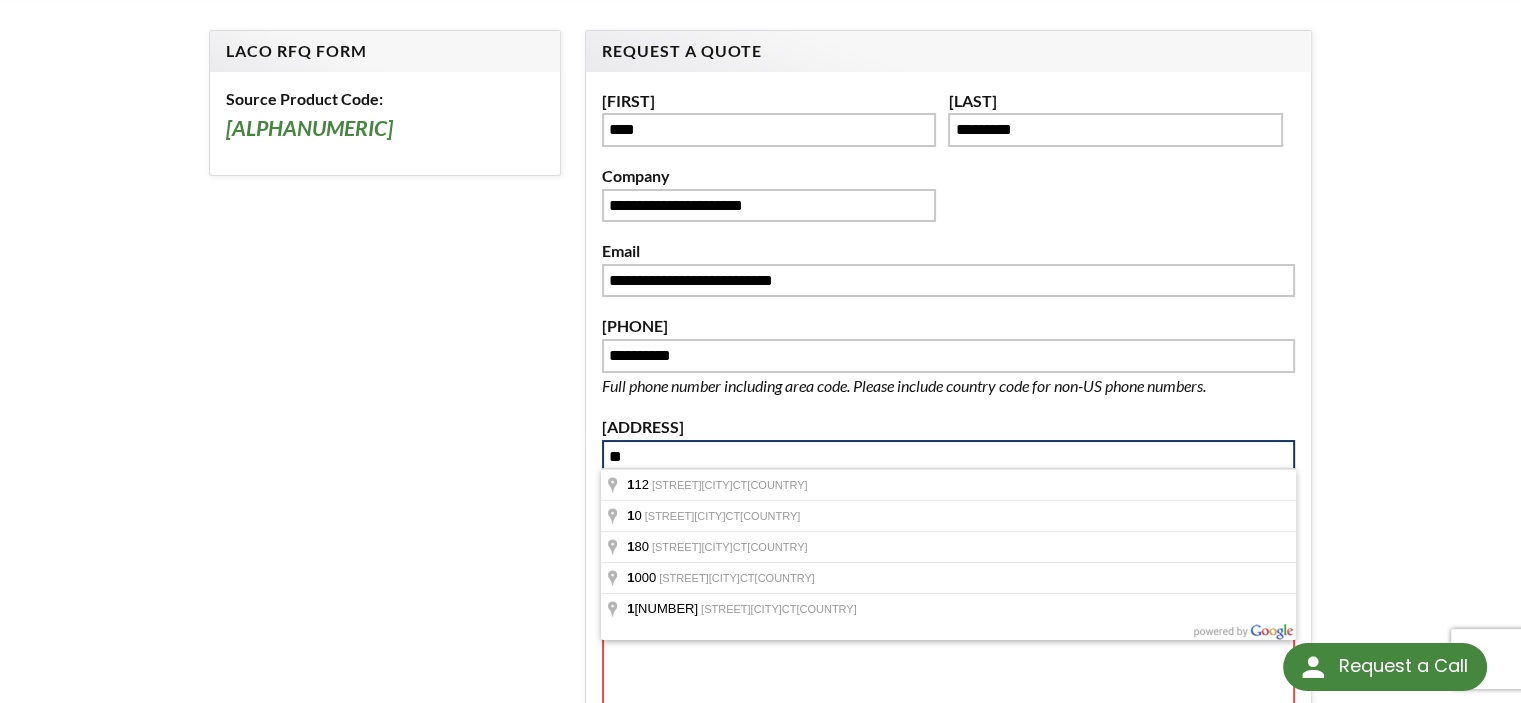 type on "**********" 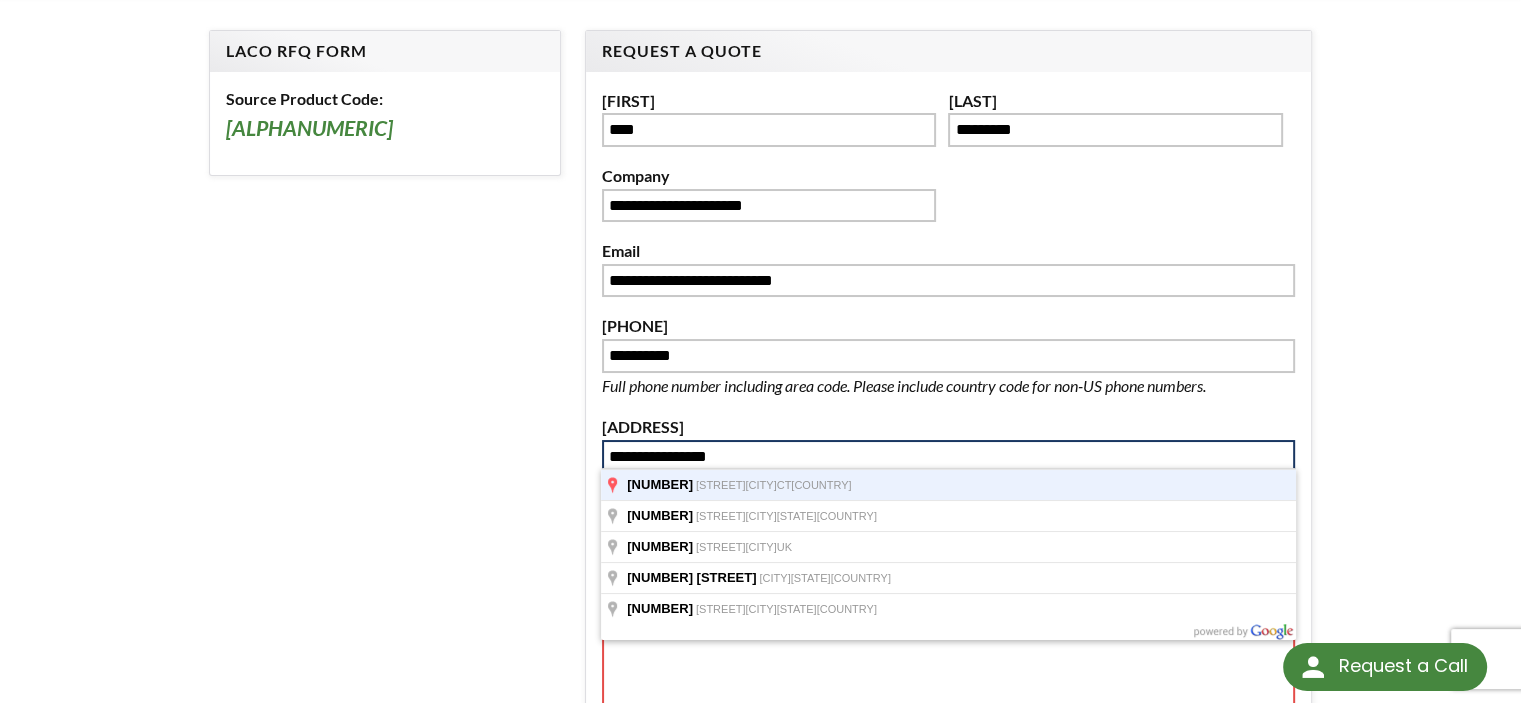 click on "Stratford," at bounding box center [784, 485] 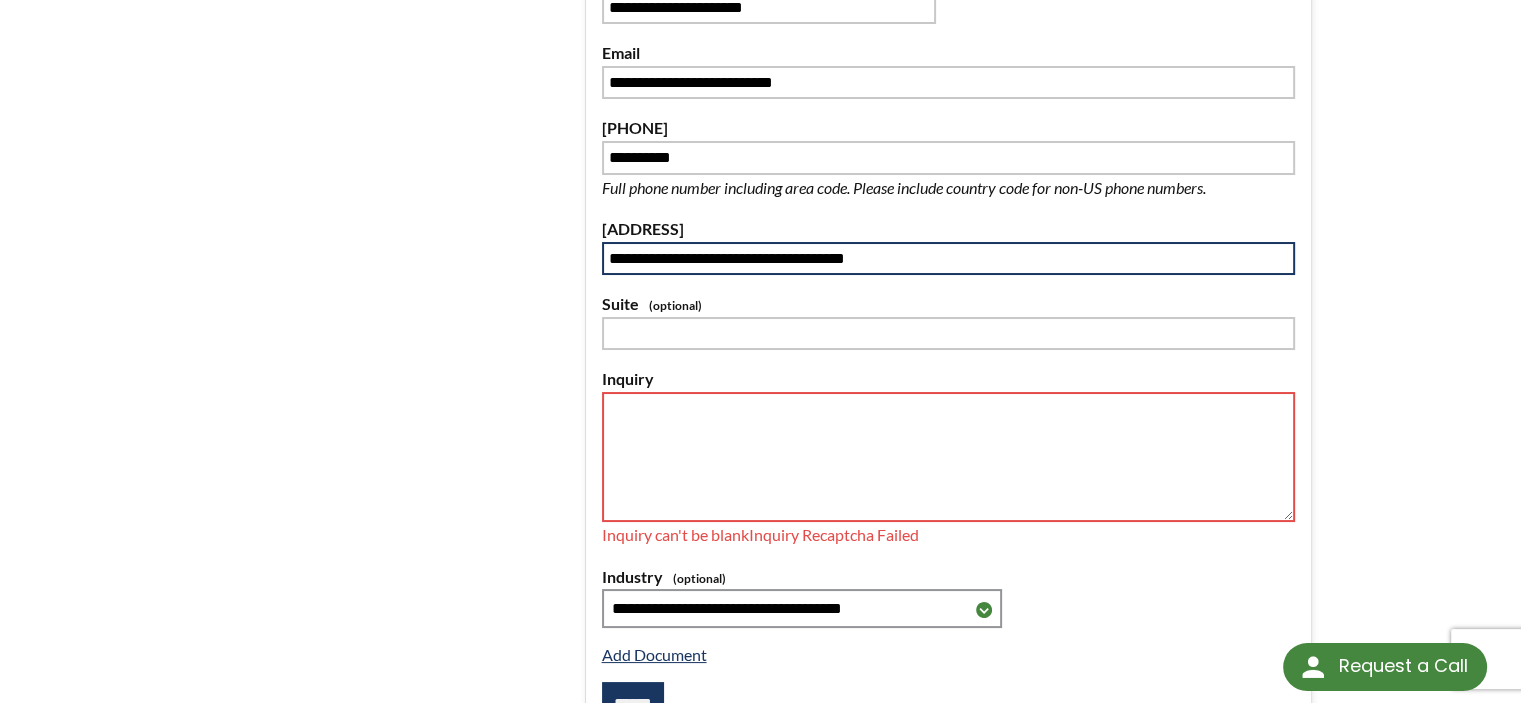 scroll, scrollTop: 300, scrollLeft: 0, axis: vertical 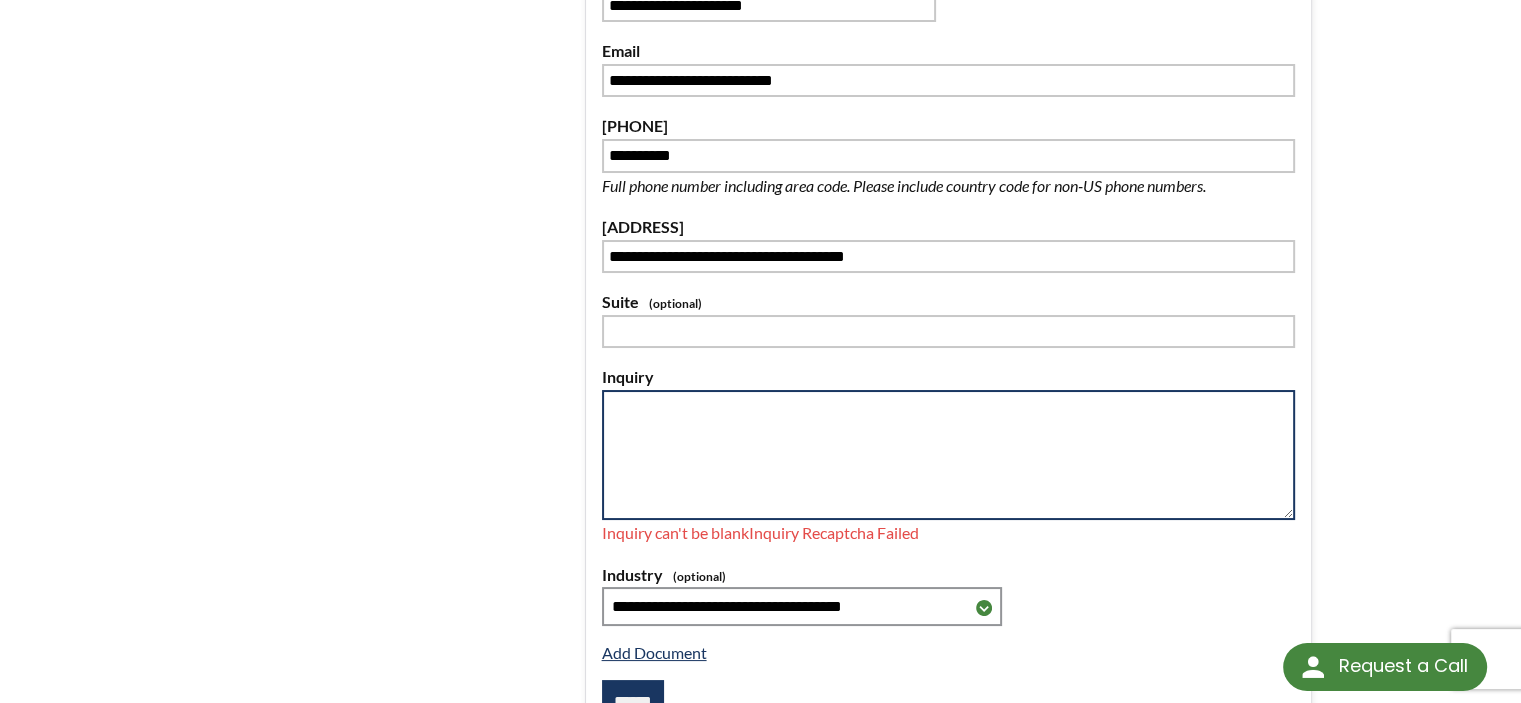 click at bounding box center (949, 455) 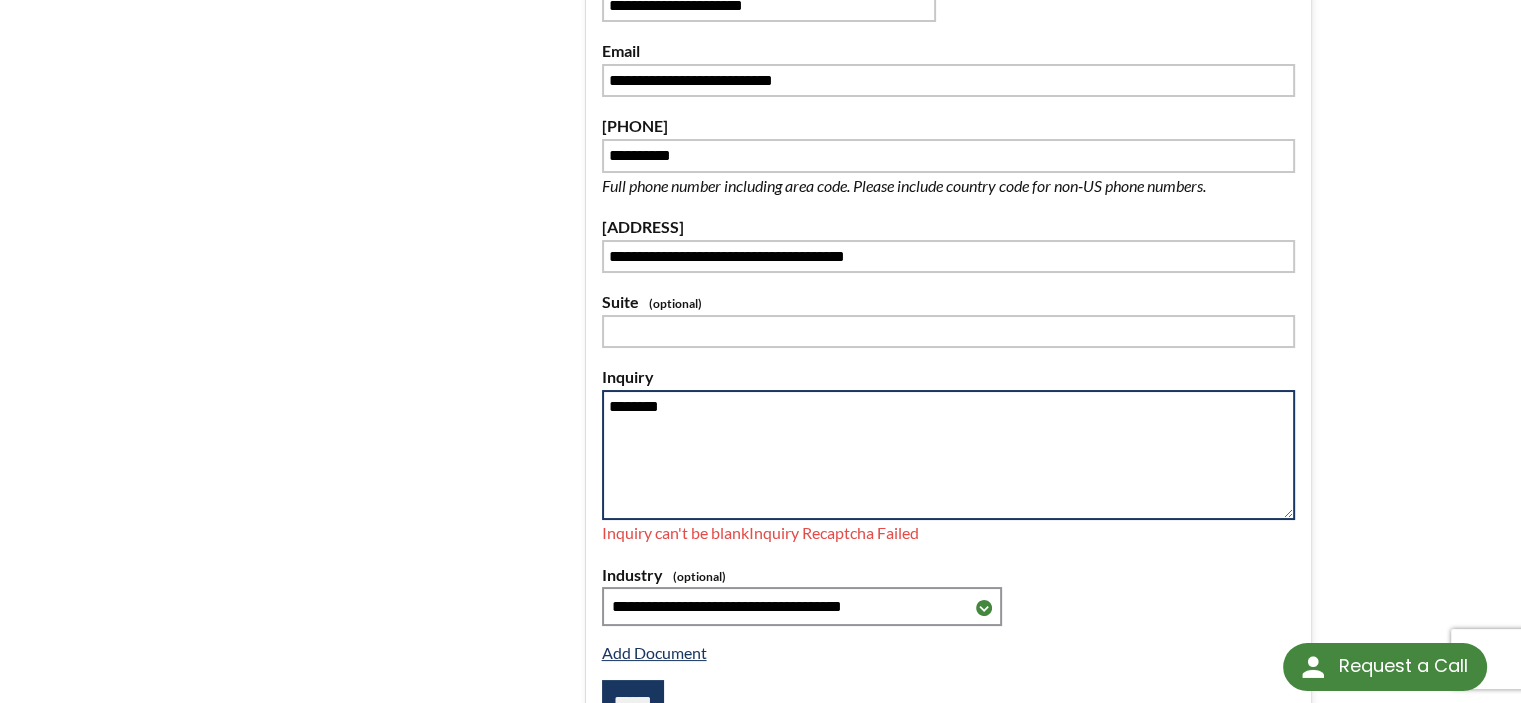 click on "********" at bounding box center (949, 455) 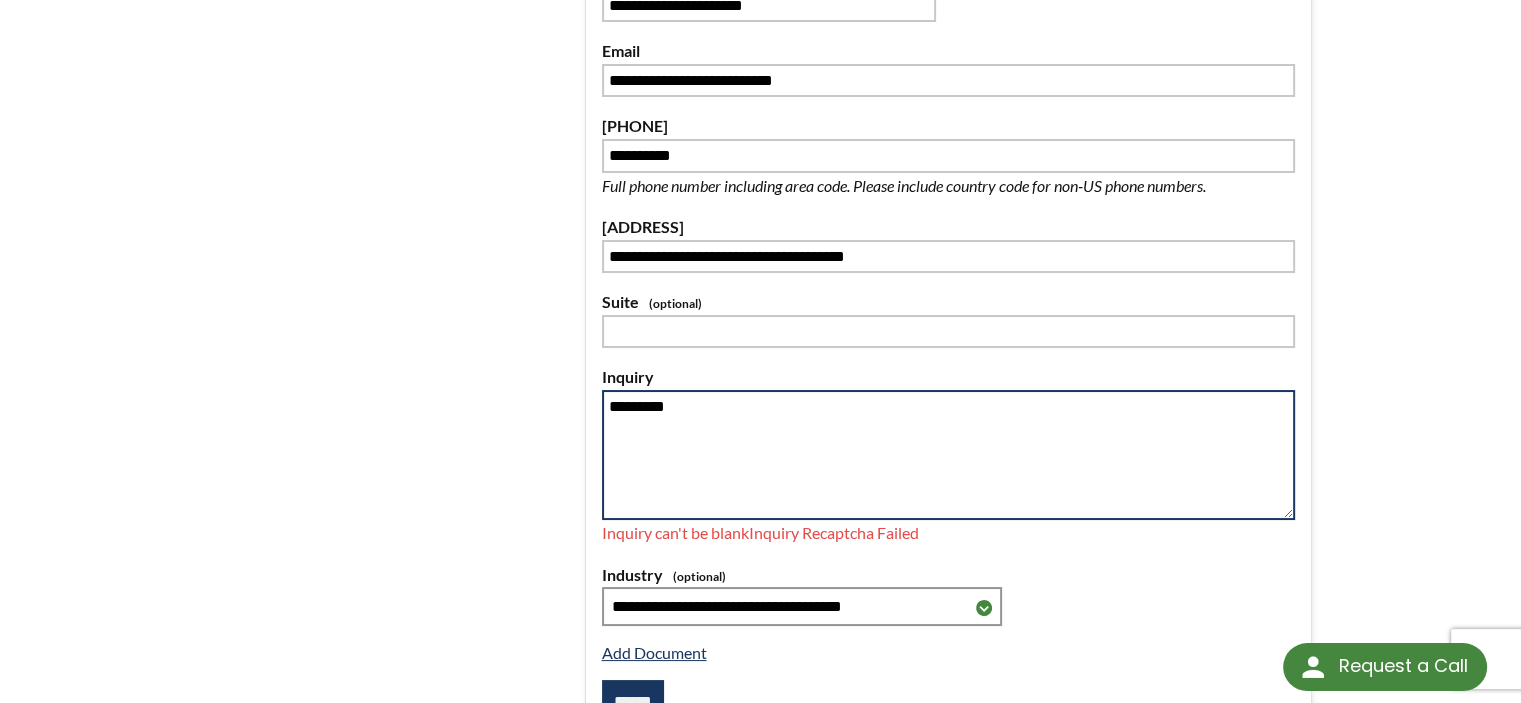 click on "*********" at bounding box center [949, 455] 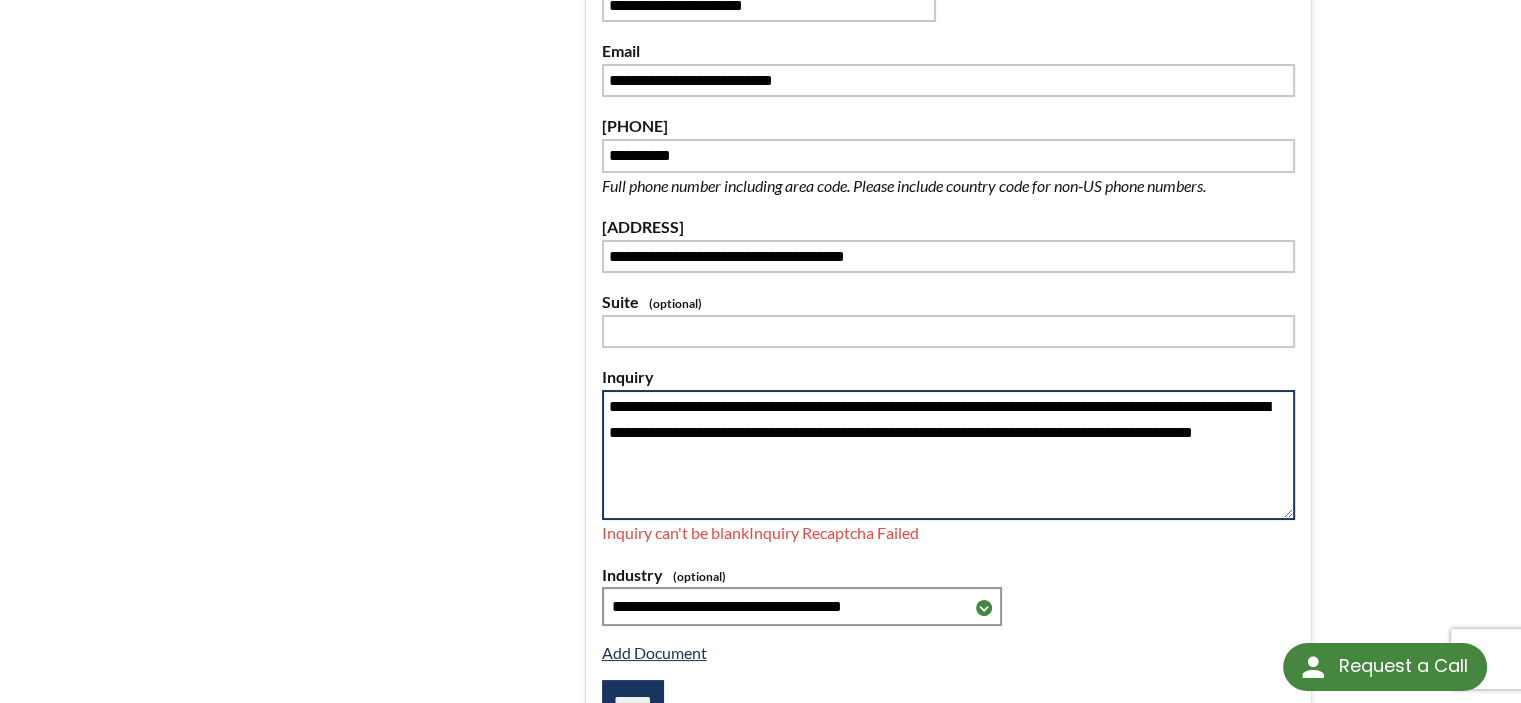 drag, startPoint x: 679, startPoint y: 400, endPoint x: 600, endPoint y: 417, distance: 80.80842 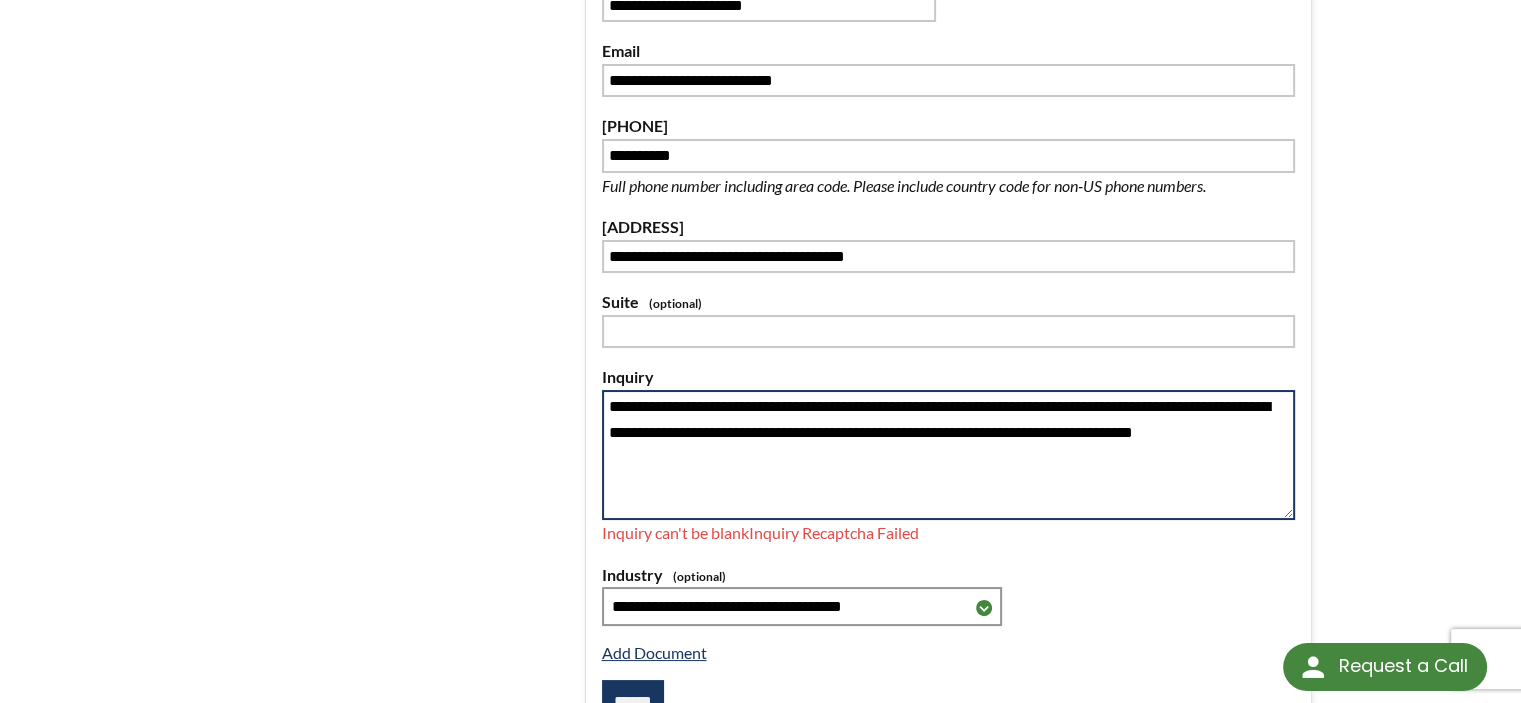 drag, startPoint x: 707, startPoint y: 428, endPoint x: 750, endPoint y: 479, distance: 66.70832 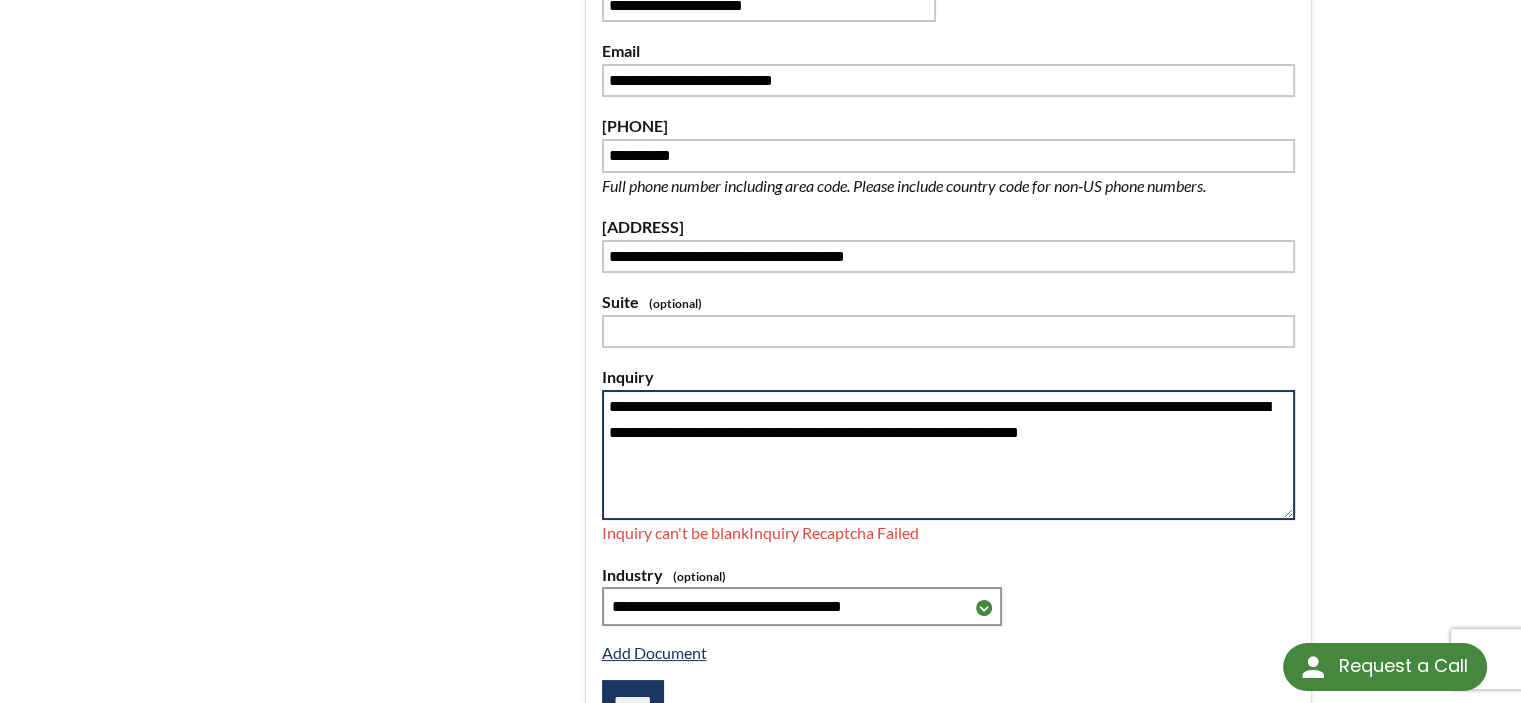 click on "**********" at bounding box center [949, 455] 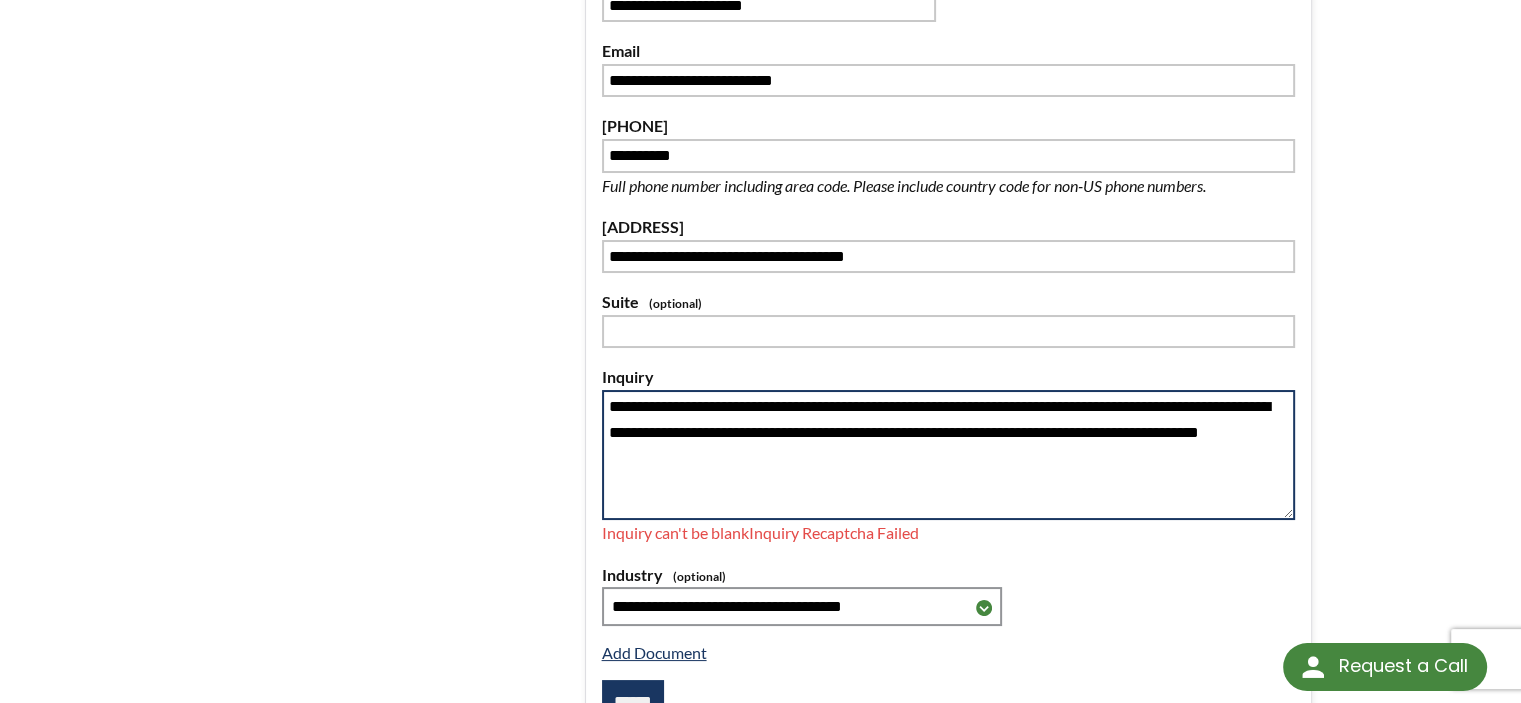 drag, startPoint x: 1028, startPoint y: 471, endPoint x: 920, endPoint y: 453, distance: 109.48972 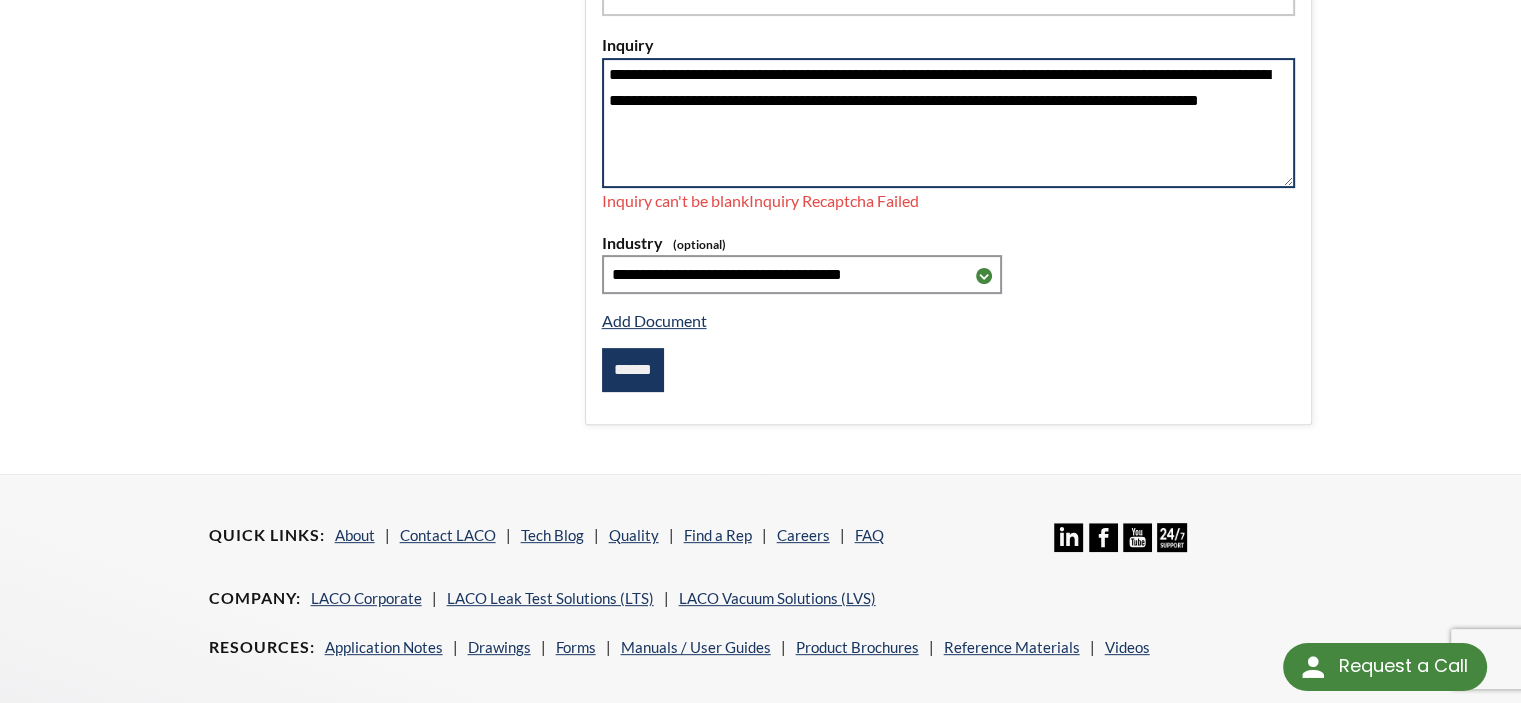 scroll, scrollTop: 700, scrollLeft: 0, axis: vertical 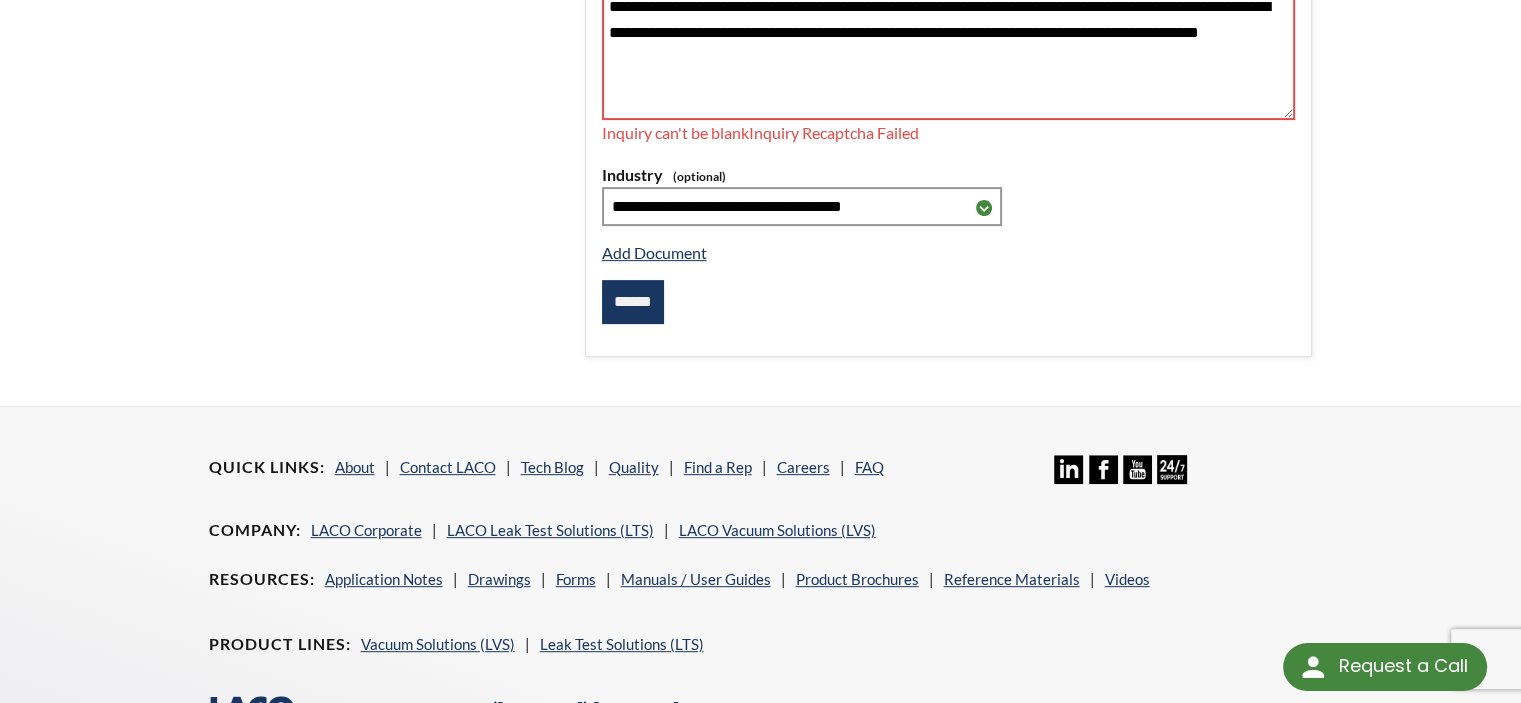 click on "******" at bounding box center [633, 302] 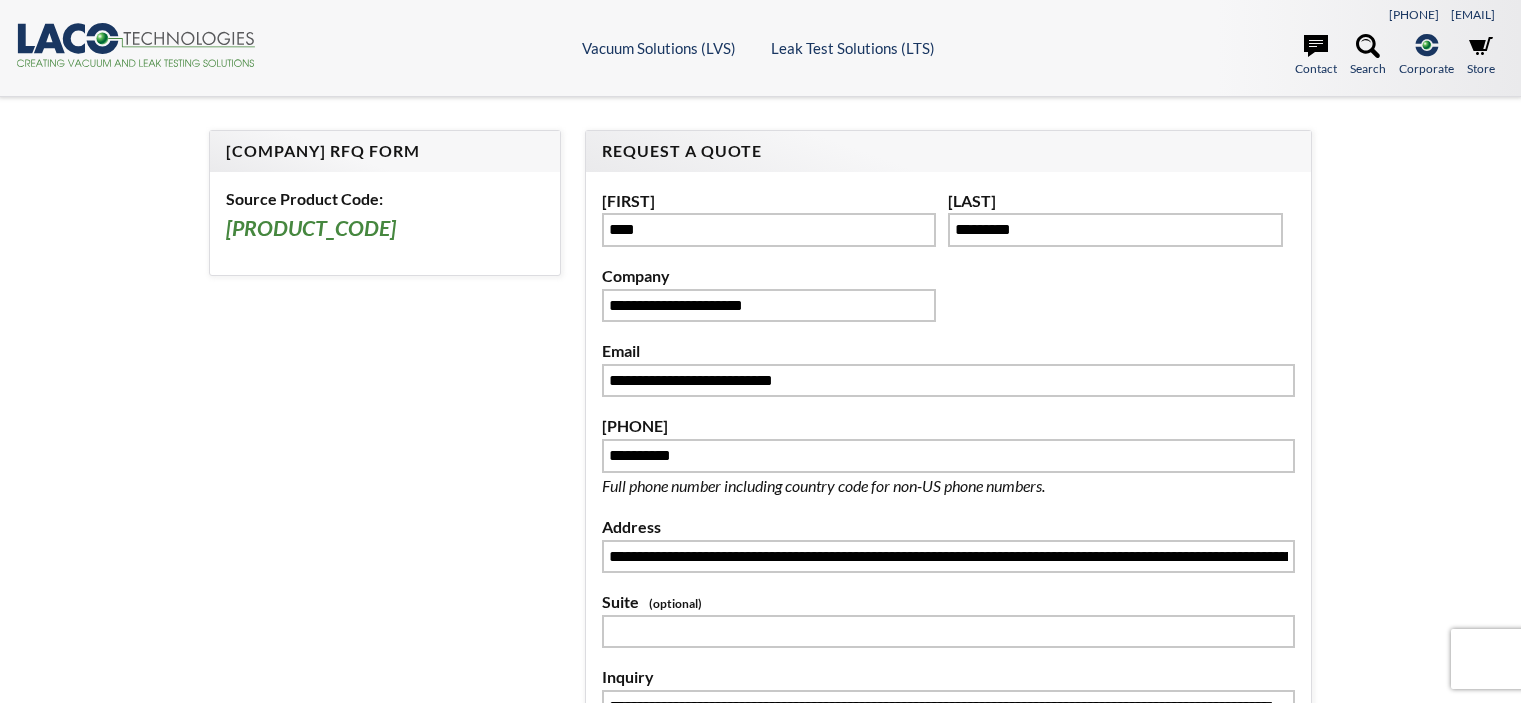 scroll, scrollTop: 0, scrollLeft: 0, axis: both 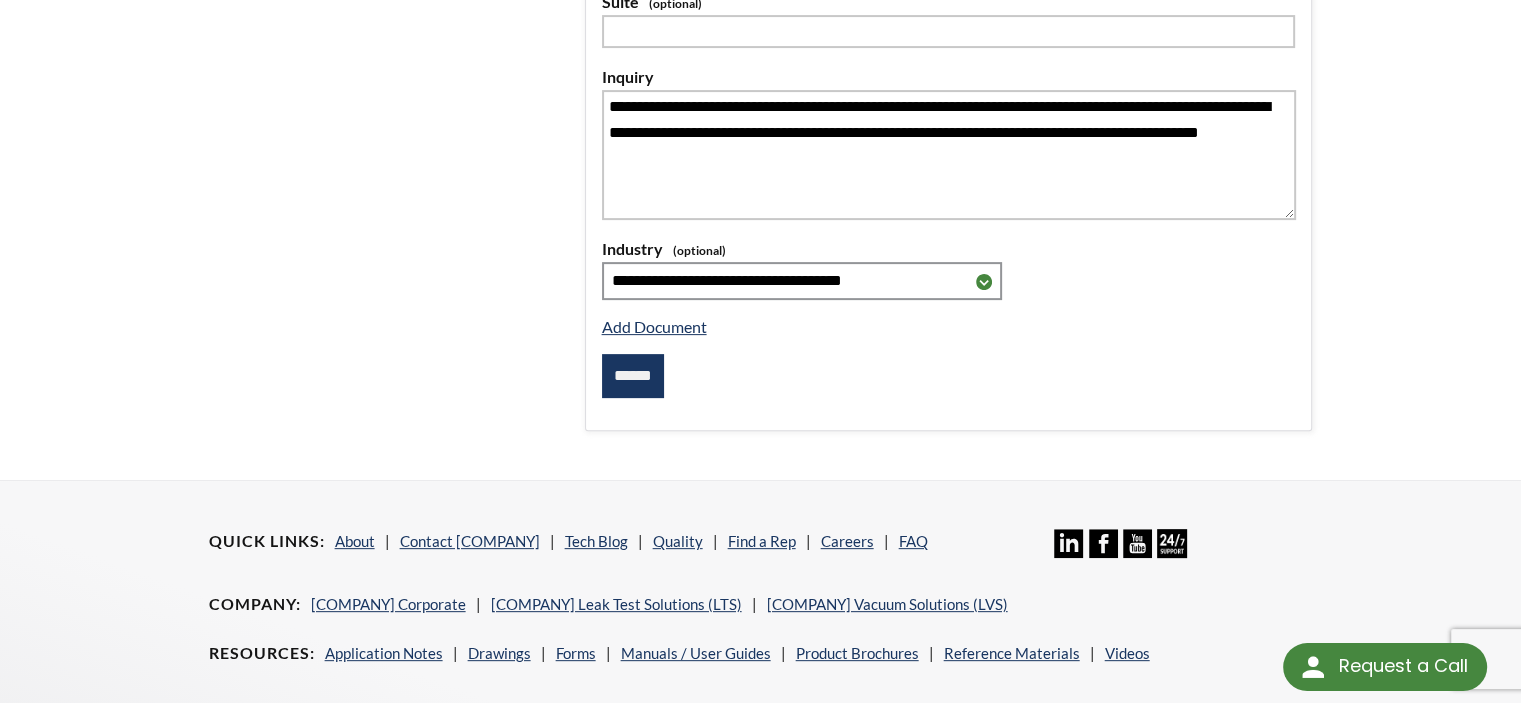 click on "******" at bounding box center [633, 376] 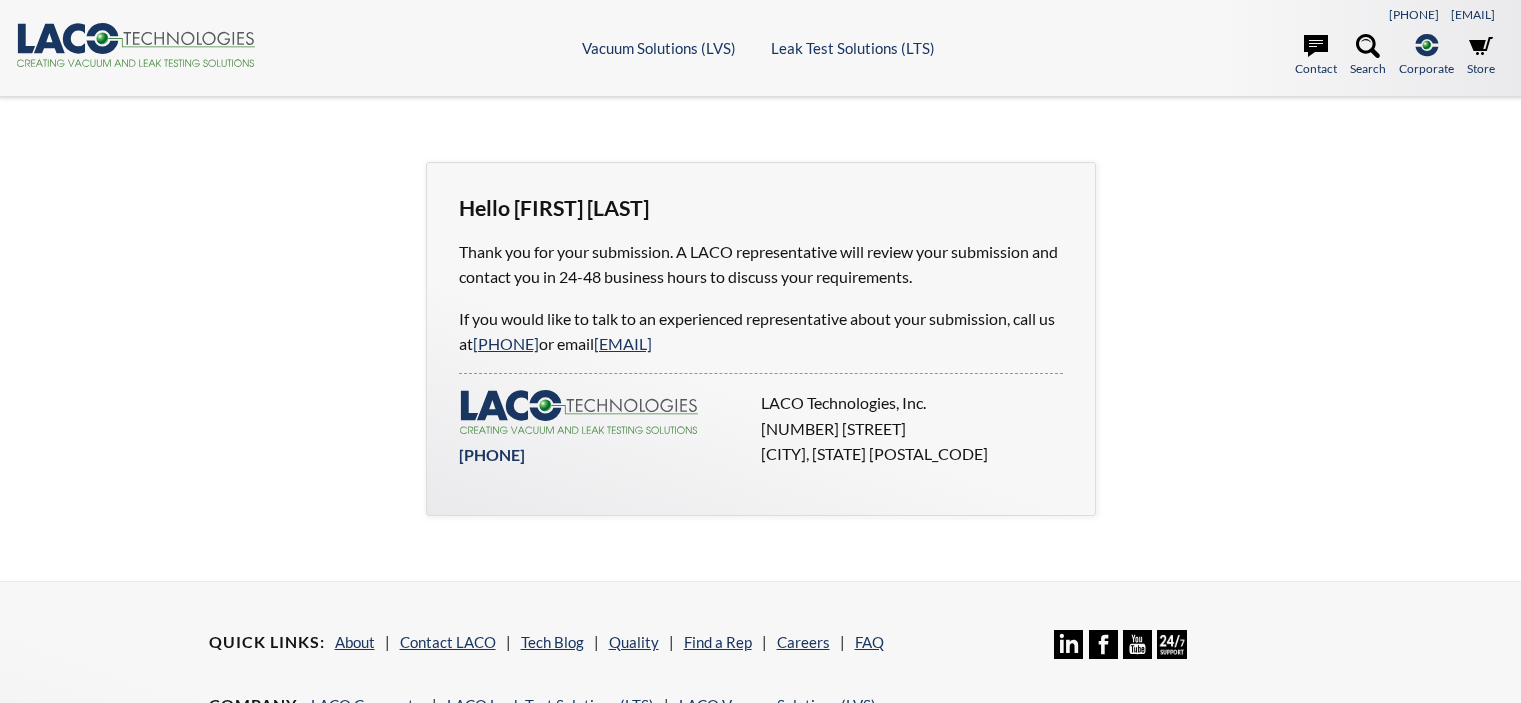 scroll, scrollTop: 0, scrollLeft: 0, axis: both 